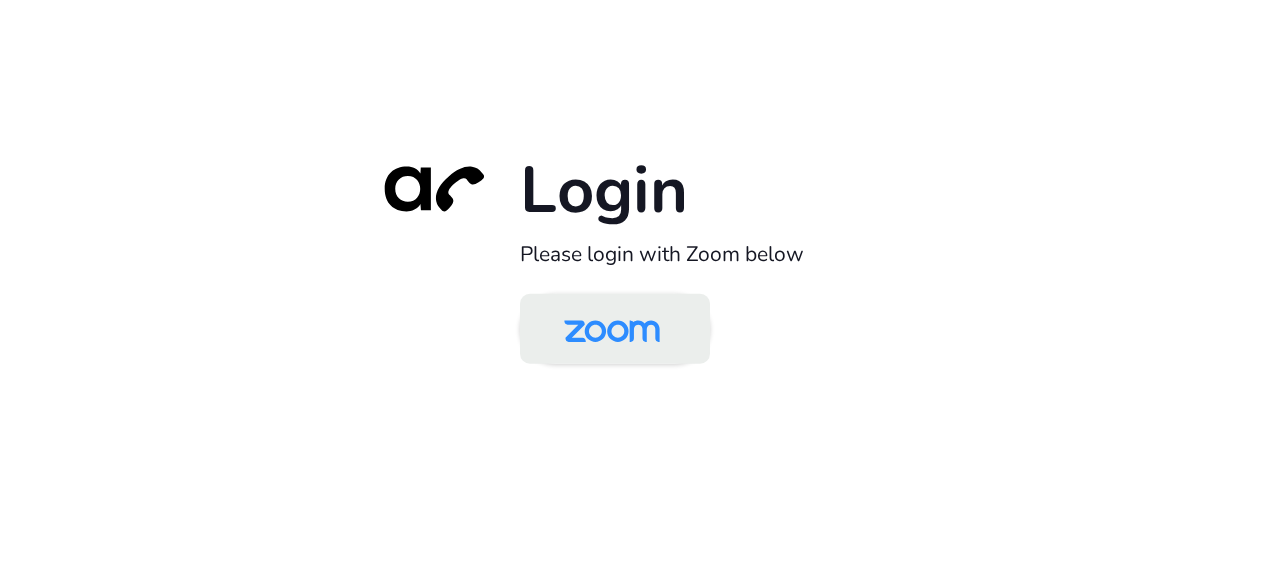 scroll, scrollTop: 0, scrollLeft: 0, axis: both 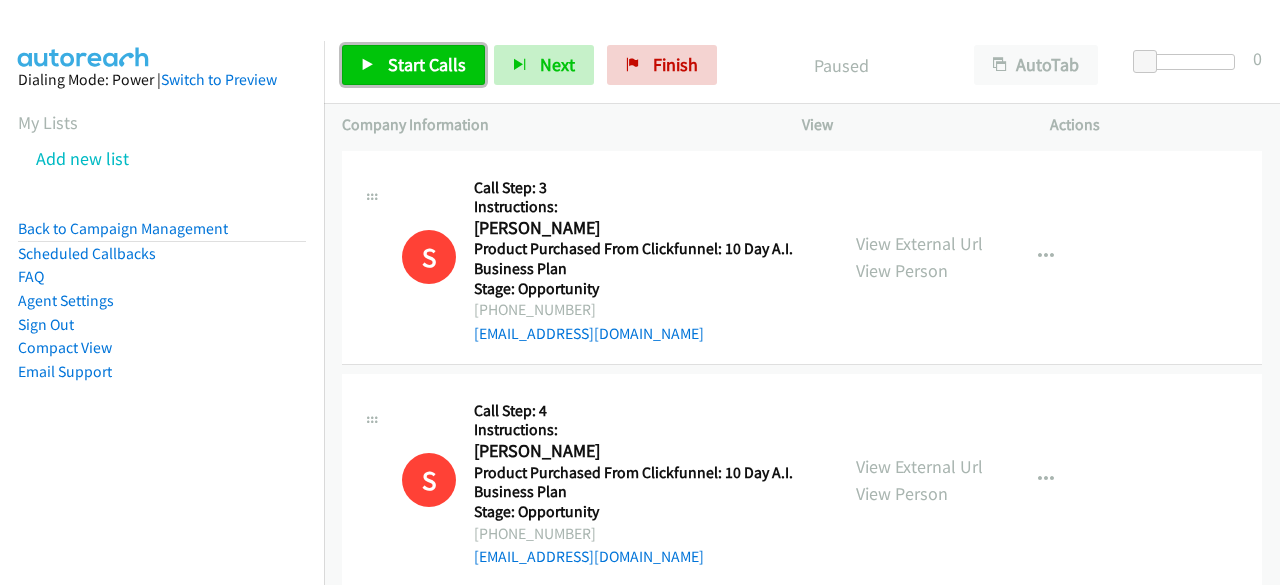click on "Start Calls" at bounding box center [427, 64] 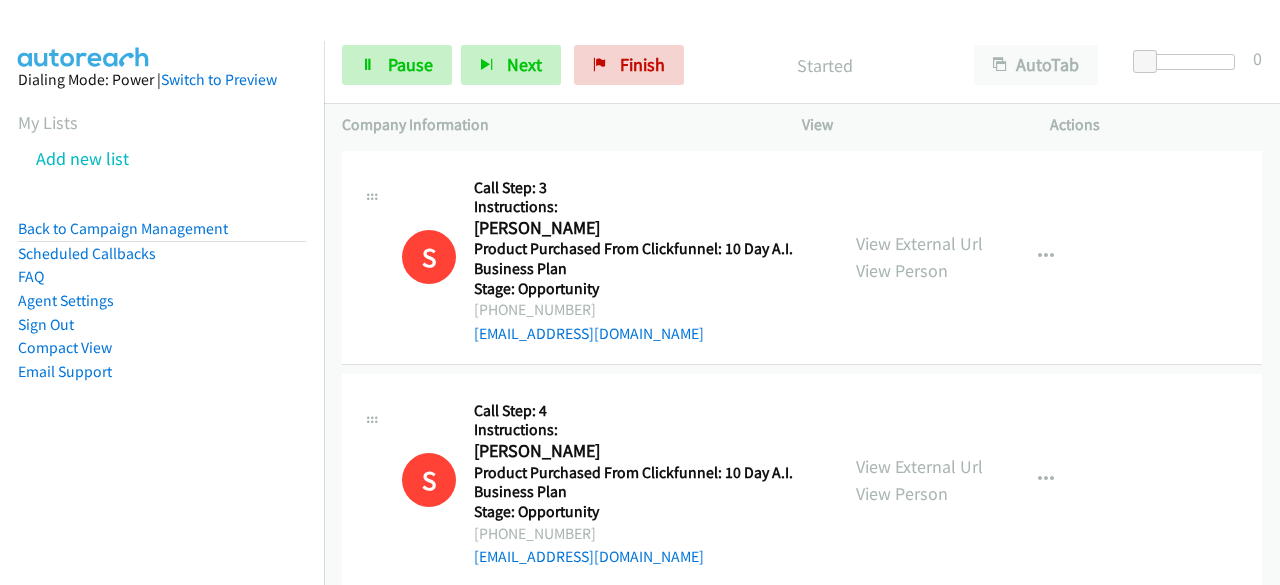 scroll, scrollTop: 78, scrollLeft: 0, axis: vertical 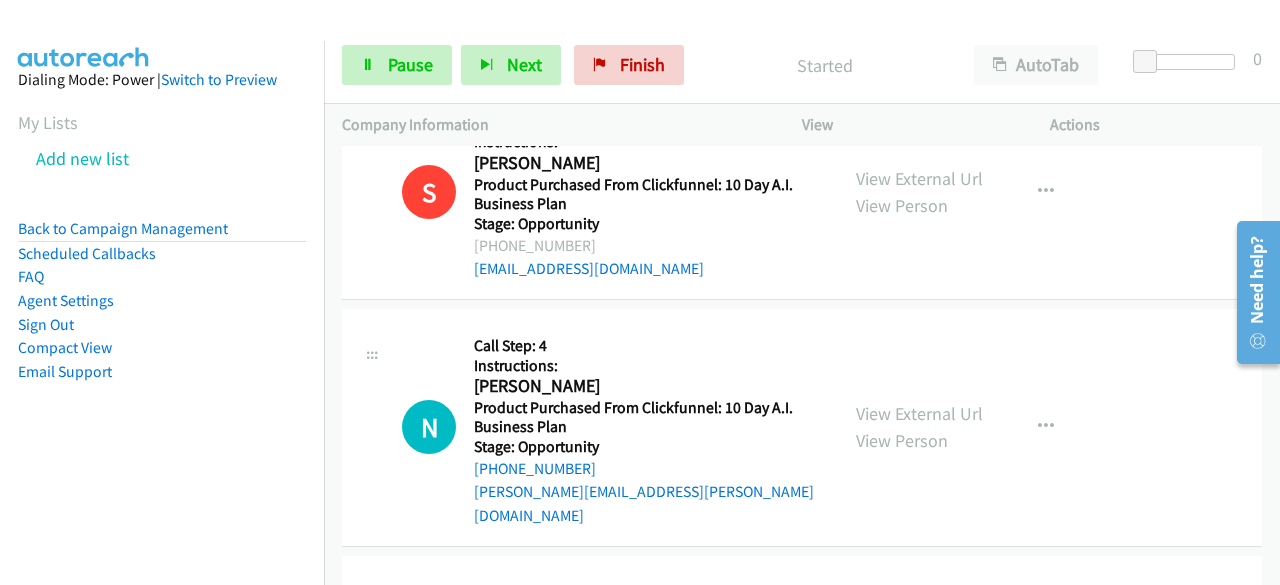 click on "Dialing Mode: Power
|
Switch to Preview
My Lists
Add new list
Back to Campaign Management
Scheduled Callbacks
FAQ
Agent Settings
Sign Out
Compact View
Email Support" at bounding box center (162, 257) 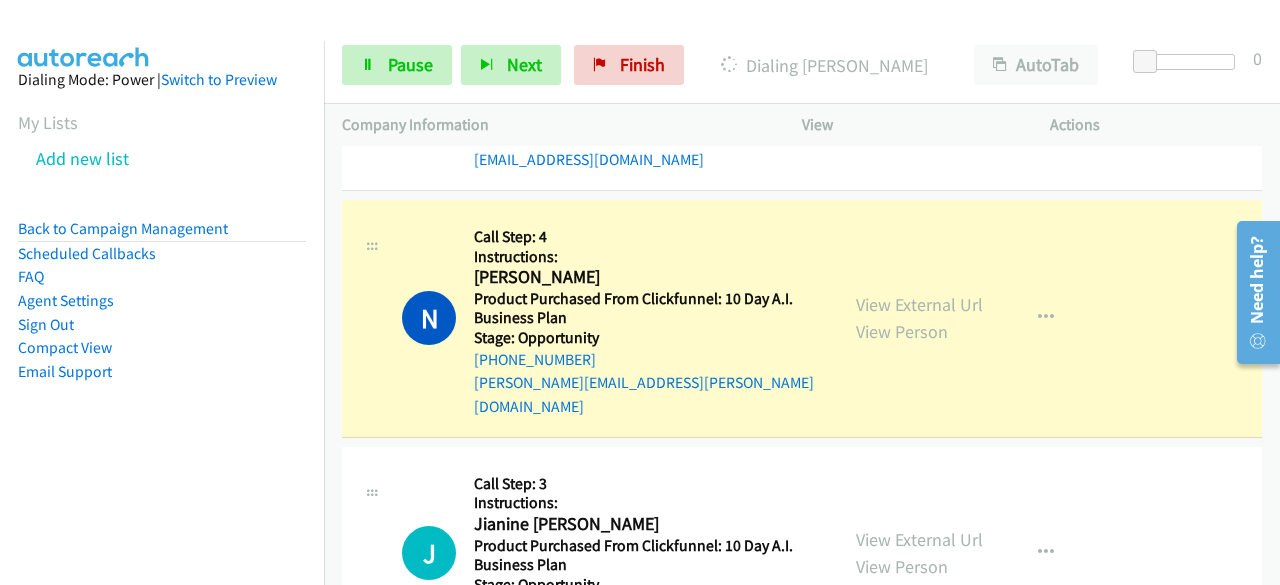scroll, scrollTop: 420, scrollLeft: 0, axis: vertical 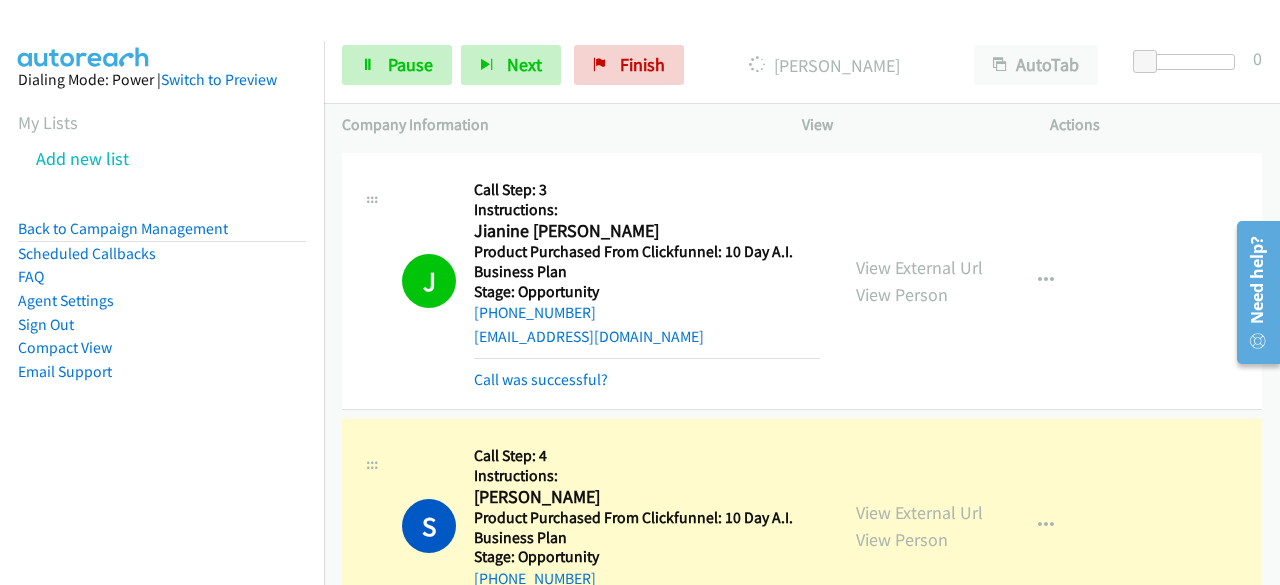 click on "J
Callback Scheduled
Call Step: 3
Instructions:
Jianine [PERSON_NAME]
America/Los_Angeles
Product Purchased From Clickfunnel: 10 Day A.I. Business Plan
Stage: Opportunity
[PHONE_NUMBER]
[EMAIL_ADDRESS][DOMAIN_NAME]
Call was successful?
View External Url
View Person
View External Url
Email
Schedule/Manage Callback
Skip Call
Add to do not call list" at bounding box center (802, 281) 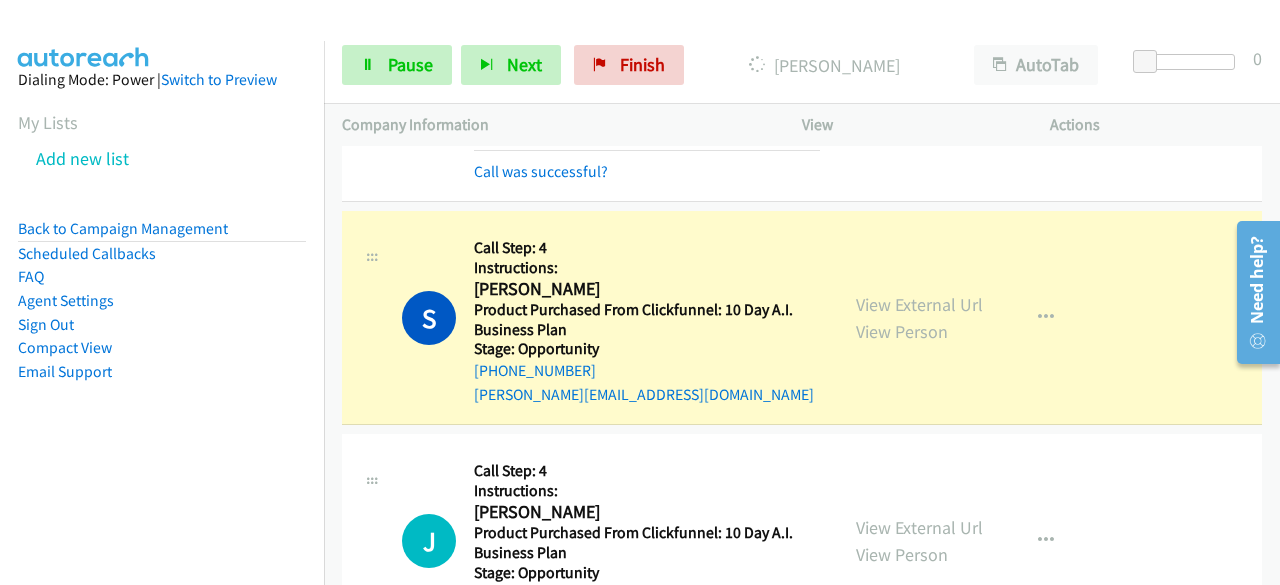 scroll, scrollTop: 941, scrollLeft: 0, axis: vertical 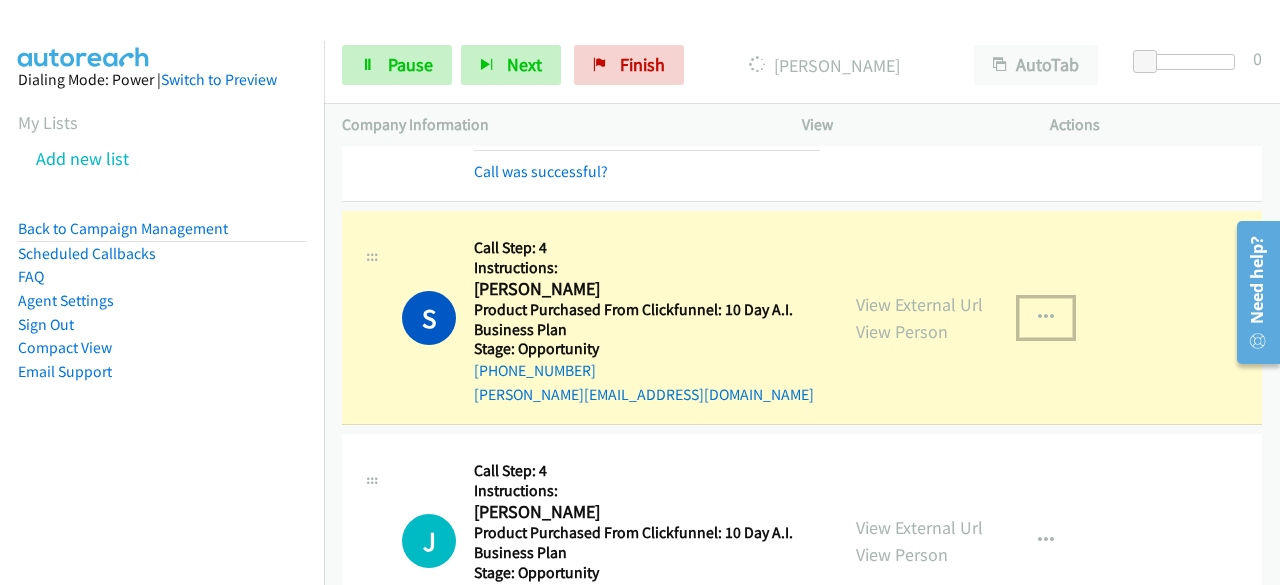 click at bounding box center [1046, 318] 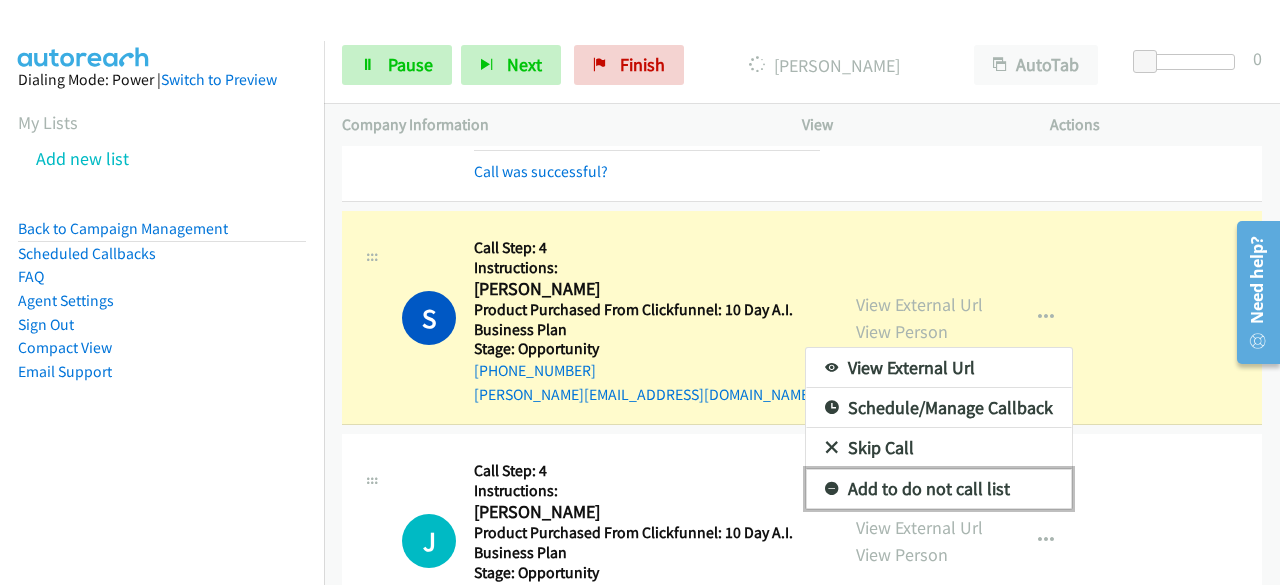 click on "Add to do not call list" at bounding box center (939, 489) 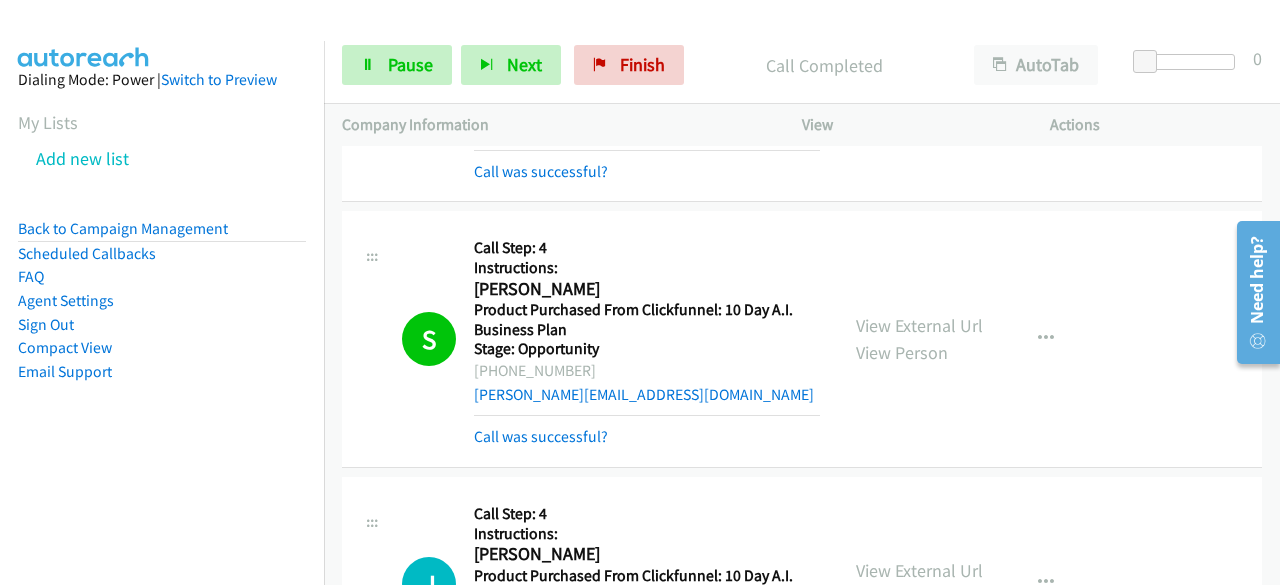 click on "Dialing Mode: Power
|
Switch to Preview
My Lists
Add new list
Back to Campaign Management
Scheduled Callbacks
FAQ
Agent Settings
Sign Out
Compact View
Email Support" at bounding box center (162, 257) 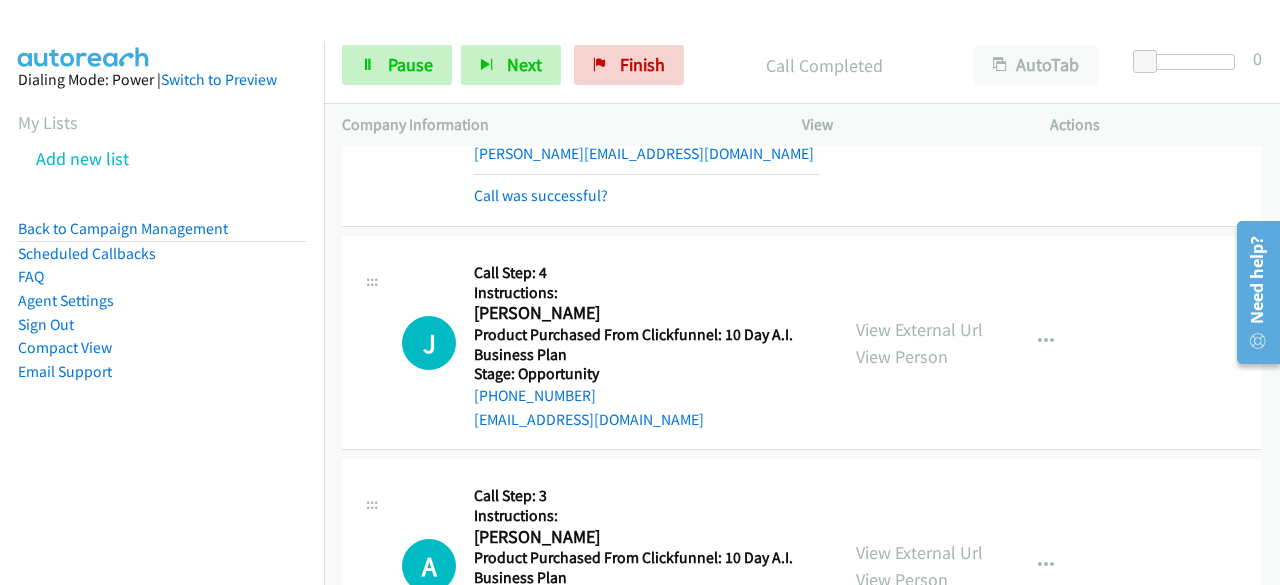 scroll, scrollTop: 1192, scrollLeft: 0, axis: vertical 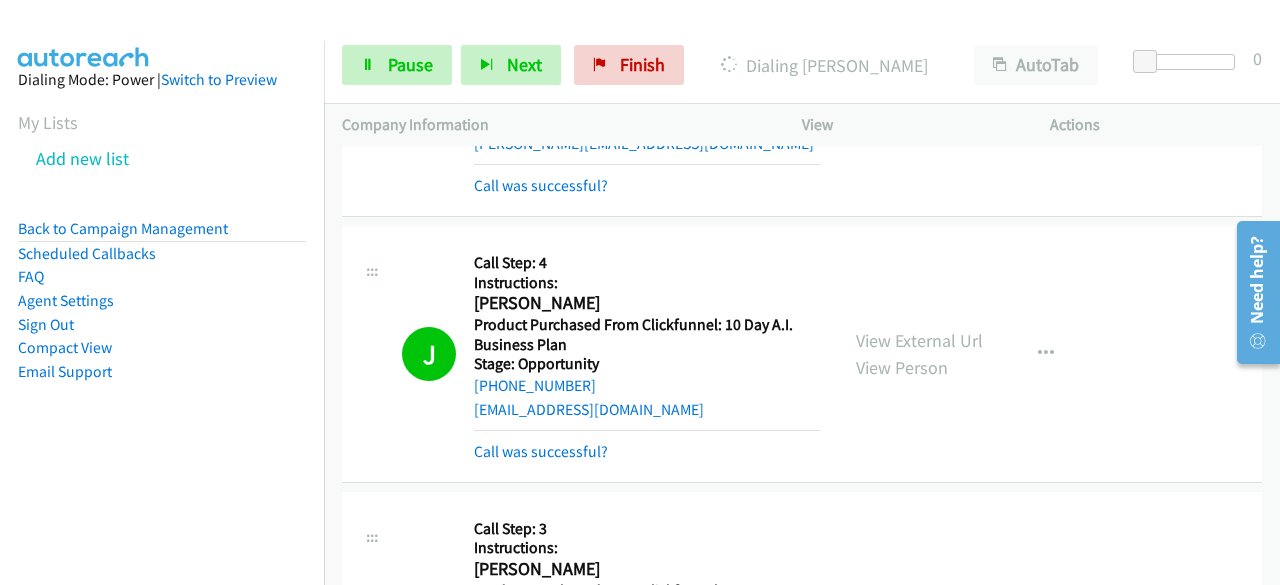 click on "Dialing Mode: Power
|
Switch to Preview
My Lists
Add new list
Back to Campaign Management
Scheduled Callbacks
FAQ
Agent Settings
Sign Out
Compact View
Email Support" at bounding box center [162, 333] 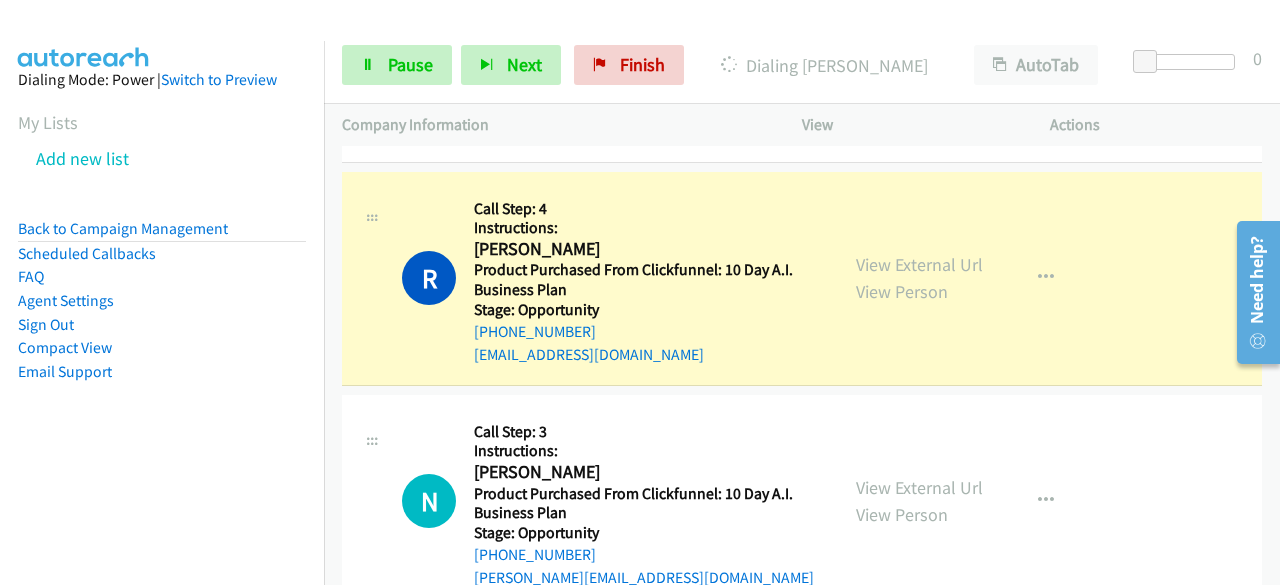 scroll, scrollTop: 2266, scrollLeft: 0, axis: vertical 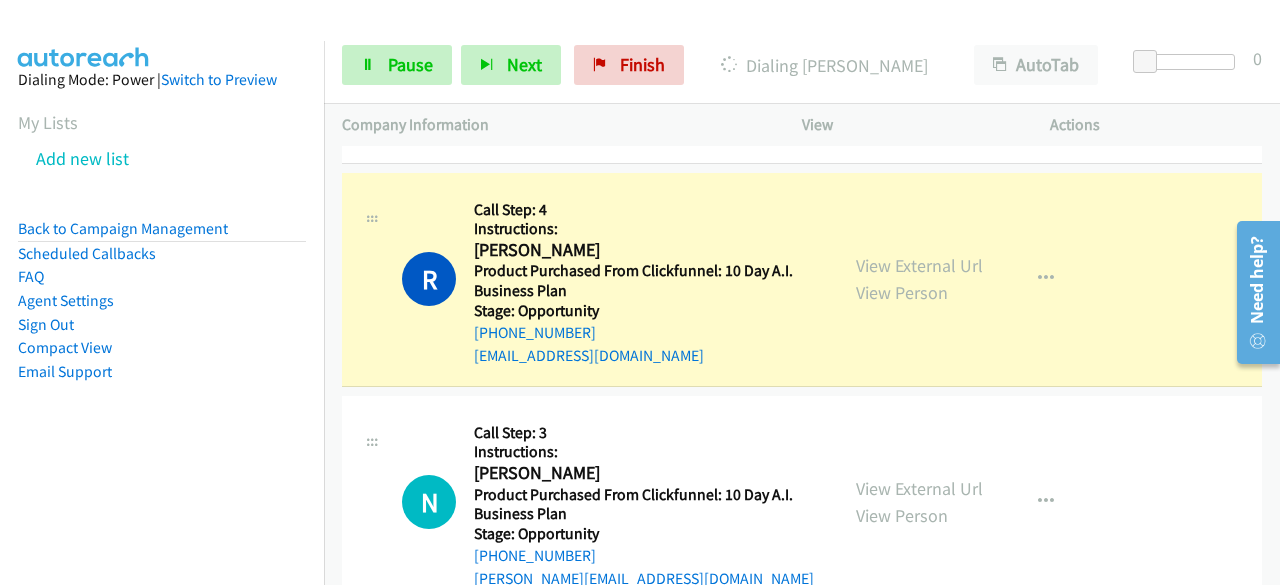 click on "Dialing Mode: Power
|
Switch to Preview
My Lists
Add new list
Back to Campaign Management
Scheduled Callbacks
FAQ
Agent Settings
Sign Out
Compact View
Email Support" at bounding box center (162, 257) 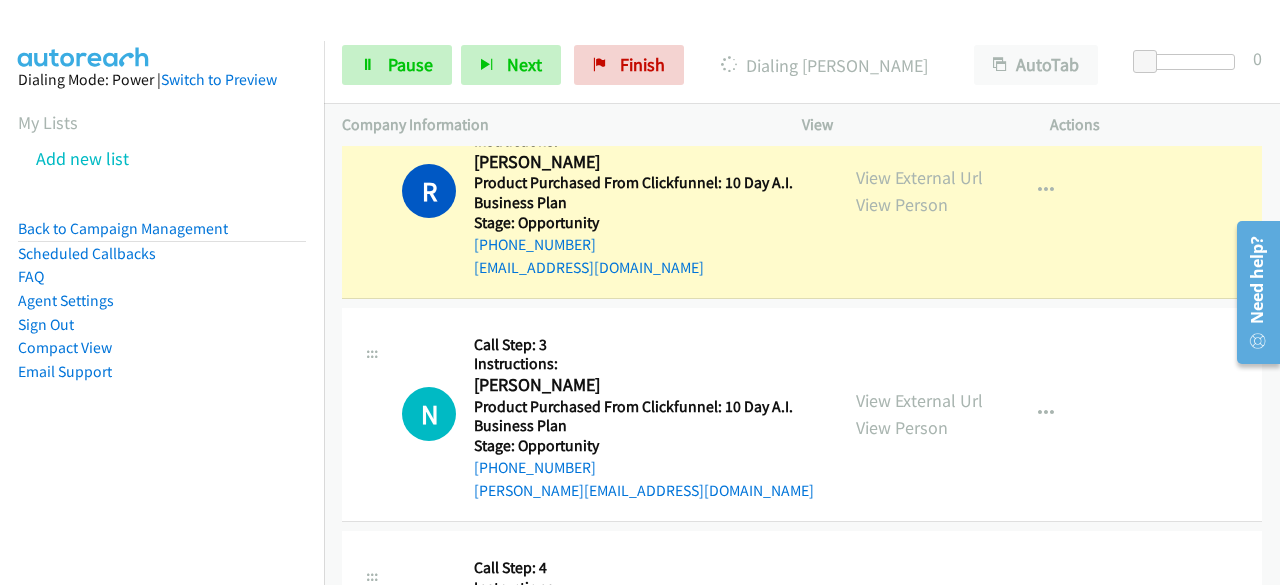 scroll, scrollTop: 2244, scrollLeft: 0, axis: vertical 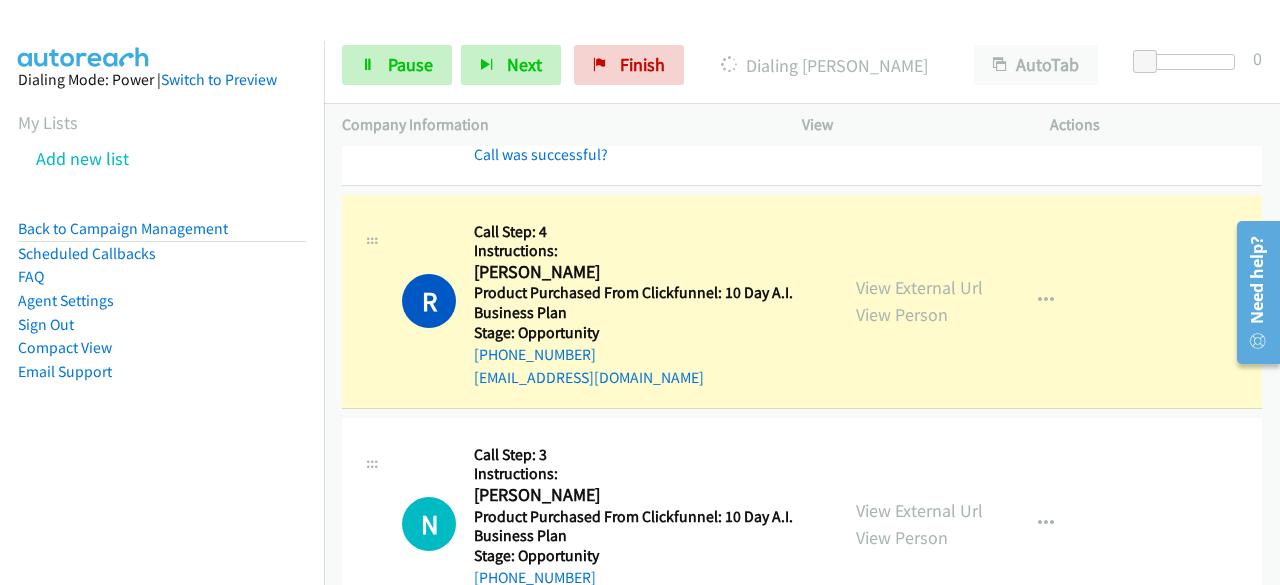 click on "Dialing Mode: Power
|
Switch to Preview
My Lists
Add new list
Back to Campaign Management
Scheduled Callbacks
FAQ
Agent Settings
Sign Out
Compact View
Email Support" at bounding box center (162, 257) 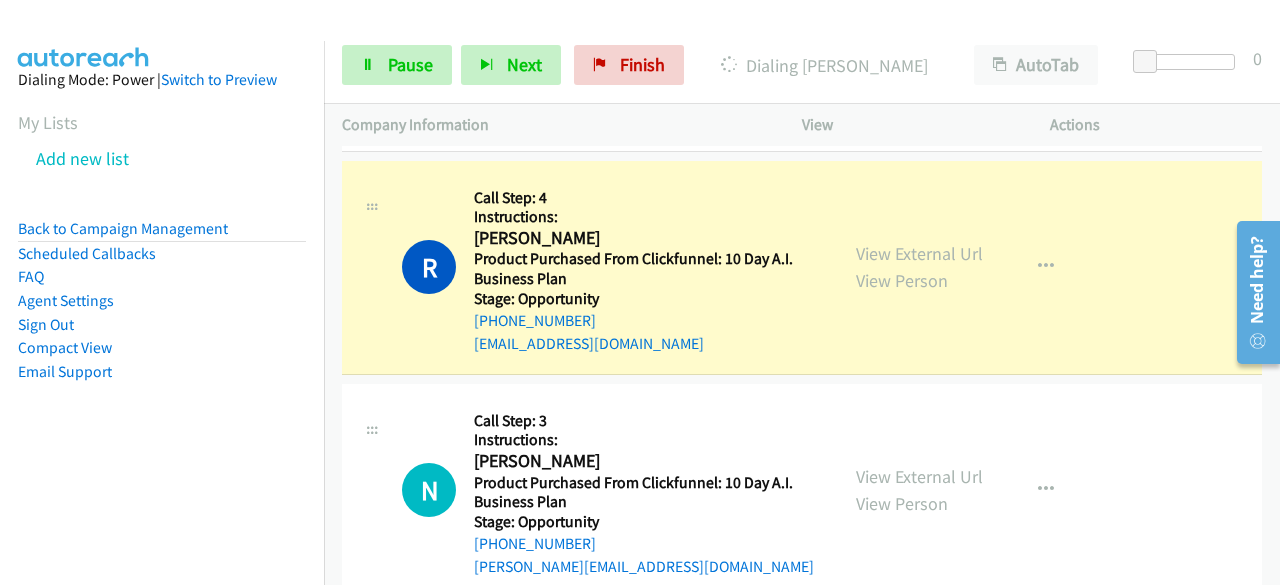 scroll, scrollTop: 2277, scrollLeft: 0, axis: vertical 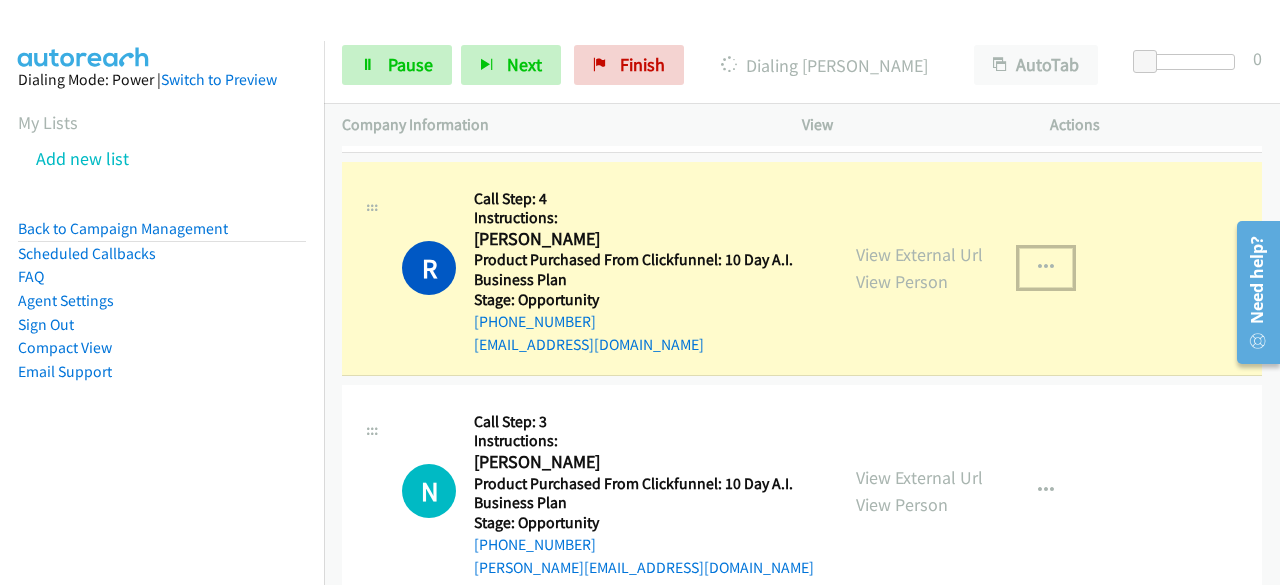 click at bounding box center [1046, 268] 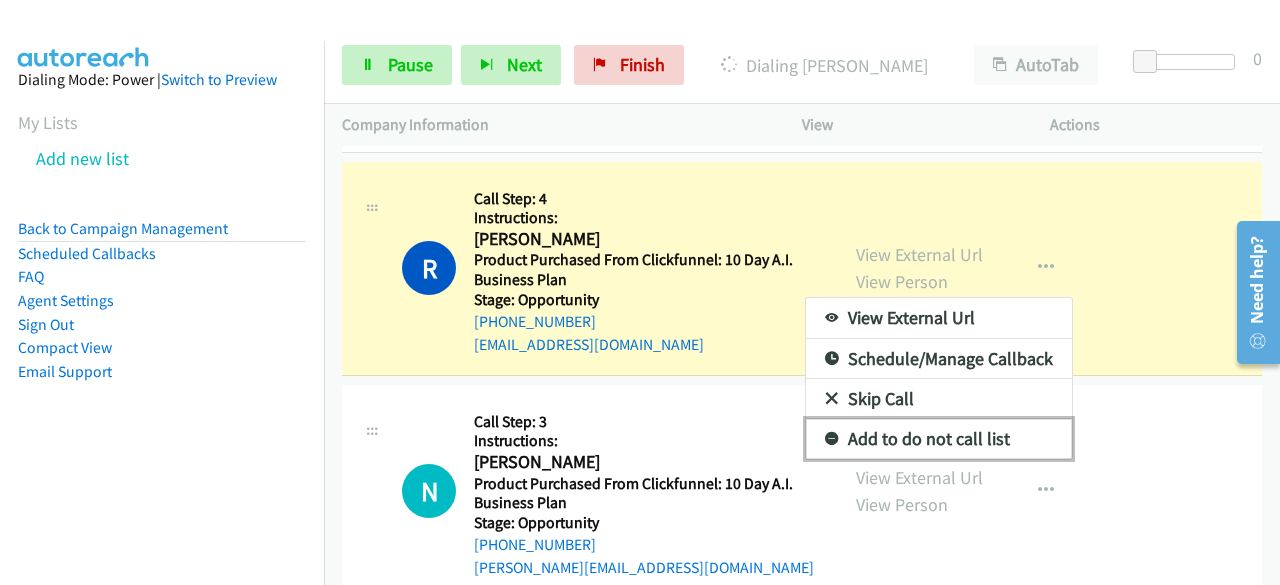 click on "Add to do not call list" at bounding box center [939, 439] 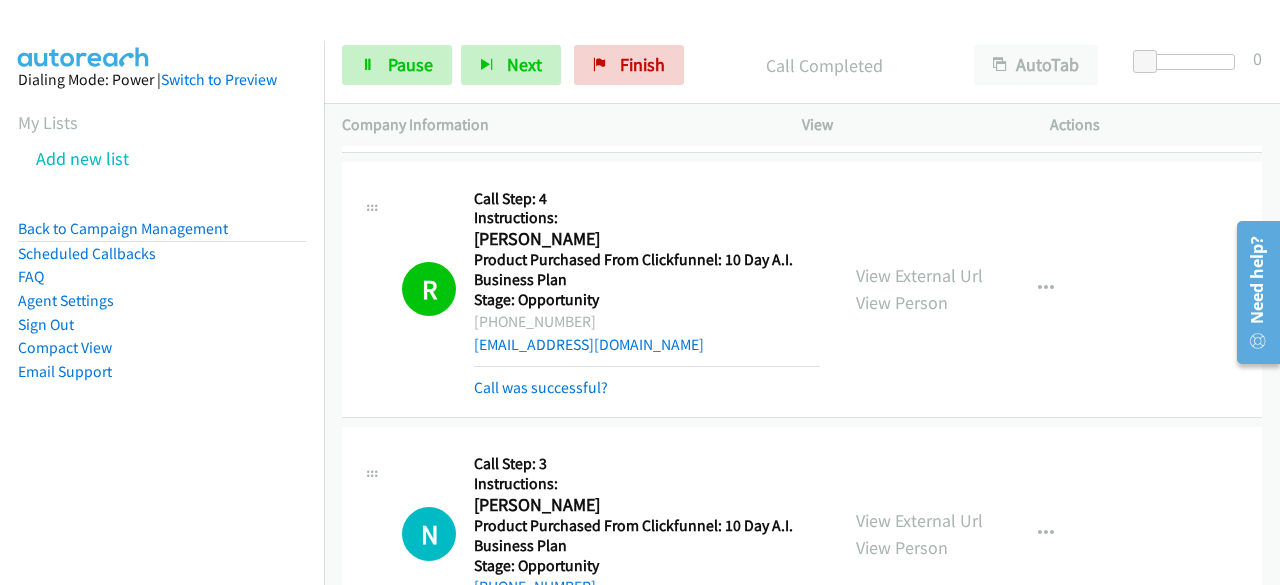 click on "Dialing Mode: Power
|
Switch to Preview
My Lists
Add new list
Back to Campaign Management
Scheduled Callbacks
FAQ
Agent Settings
Sign Out
Compact View
Email Support" at bounding box center [162, 257] 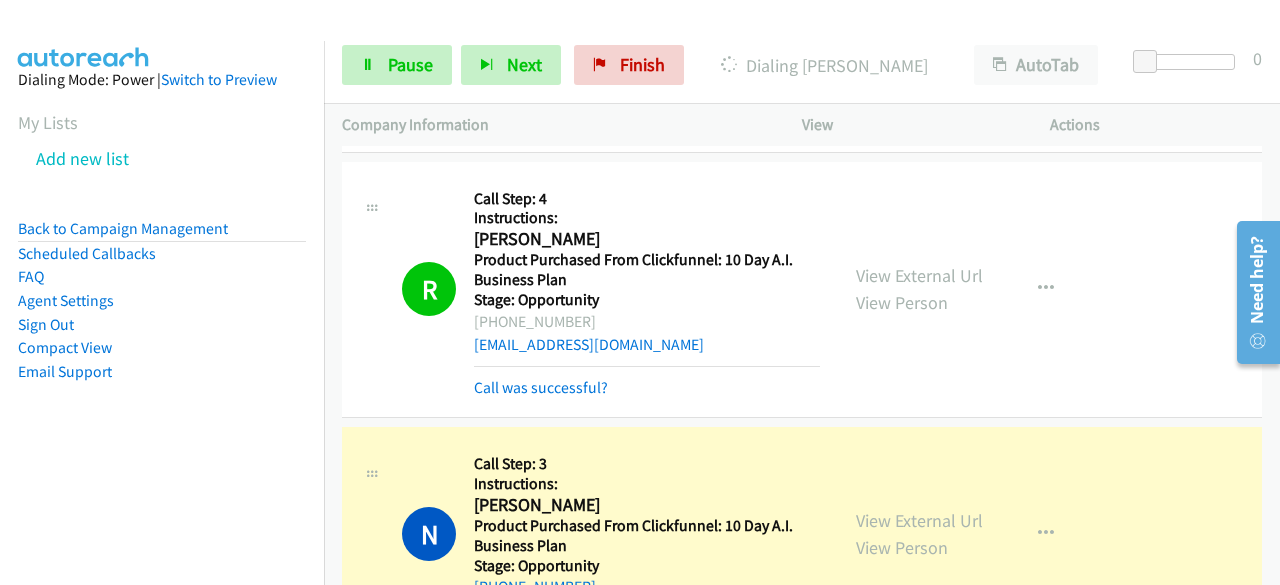 click on "Dialing Mode: Power
|
Switch to Preview
My Lists
Add new list
Back to Campaign Management
Scheduled Callbacks
FAQ
Agent Settings
Sign Out
Compact View
Email Support" at bounding box center (162, 257) 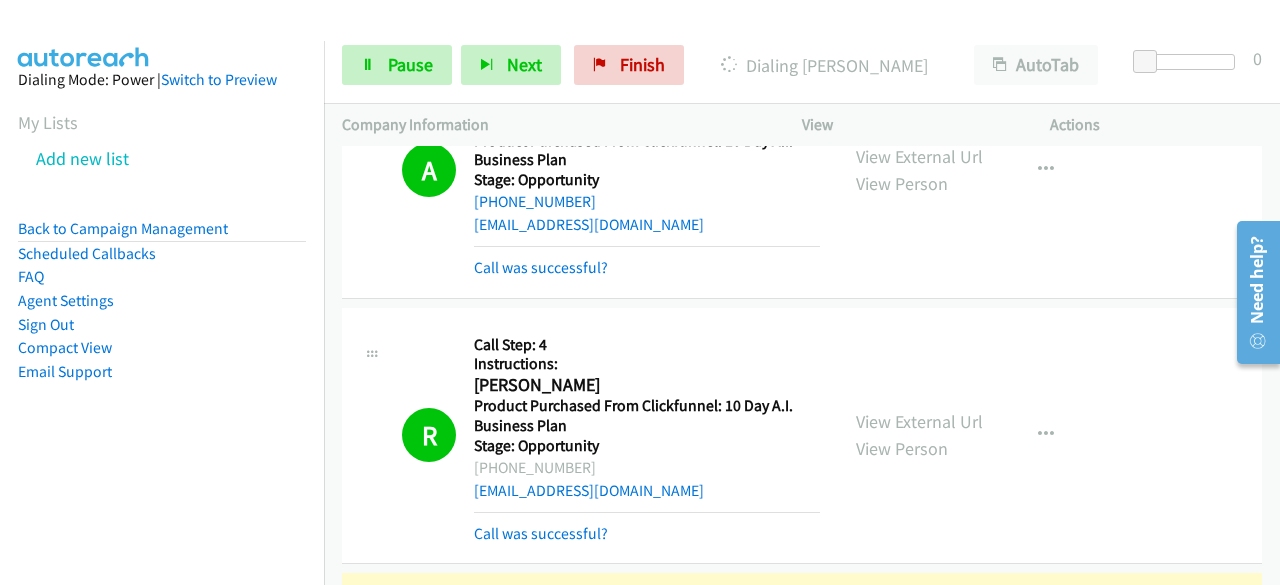 scroll, scrollTop: 2130, scrollLeft: 0, axis: vertical 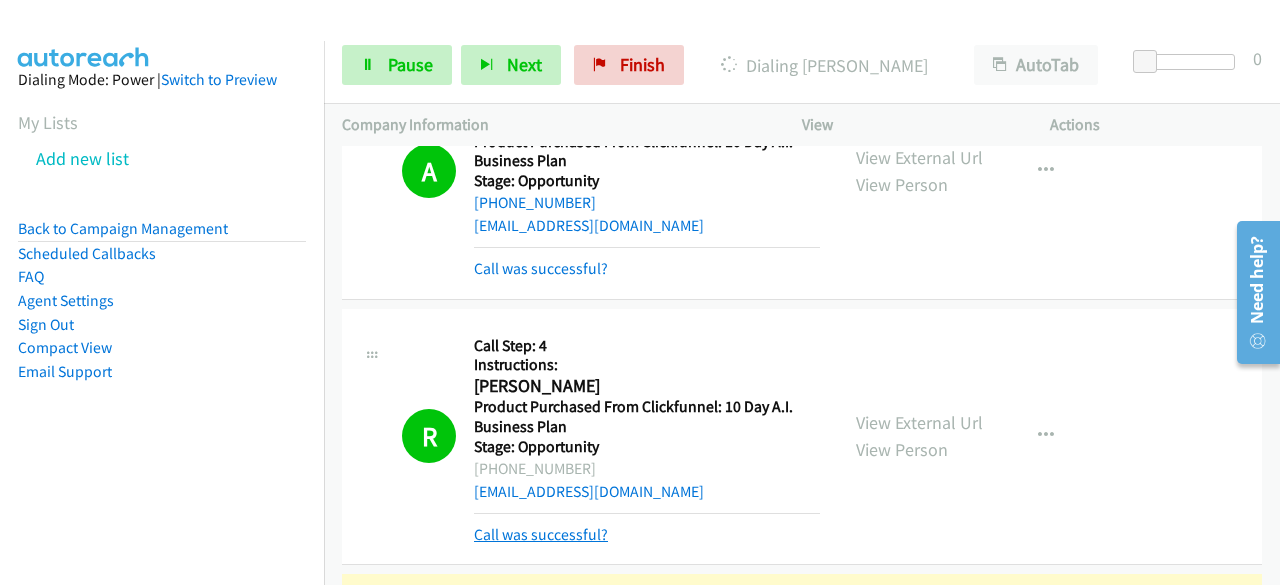 click on "Call was successful?" at bounding box center [541, 534] 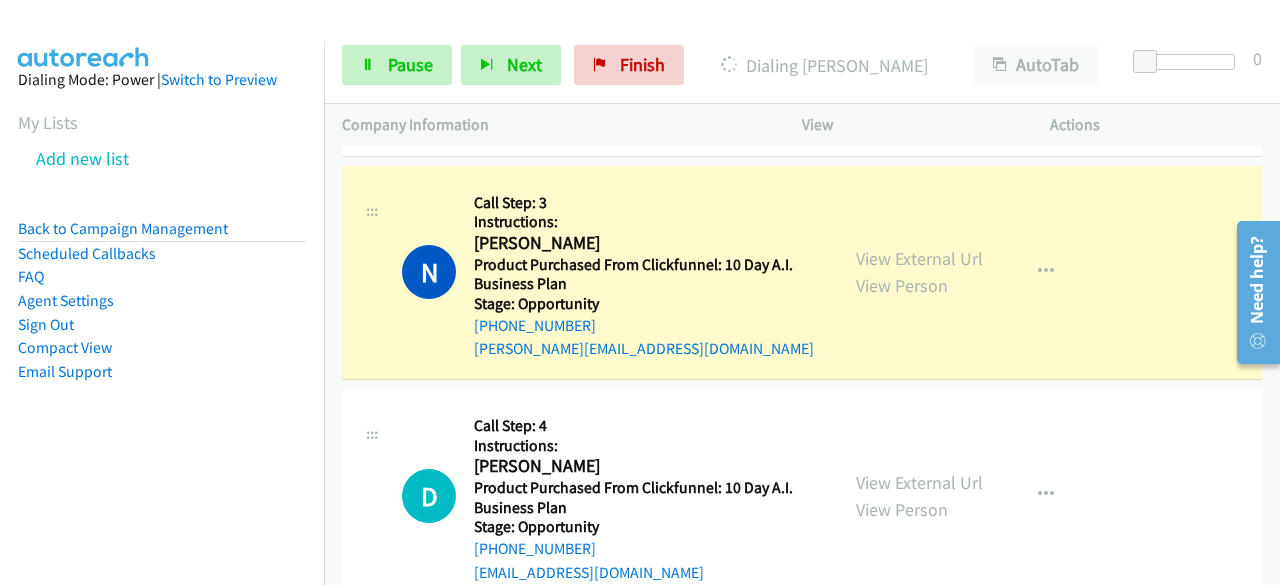 scroll, scrollTop: 2499, scrollLeft: 0, axis: vertical 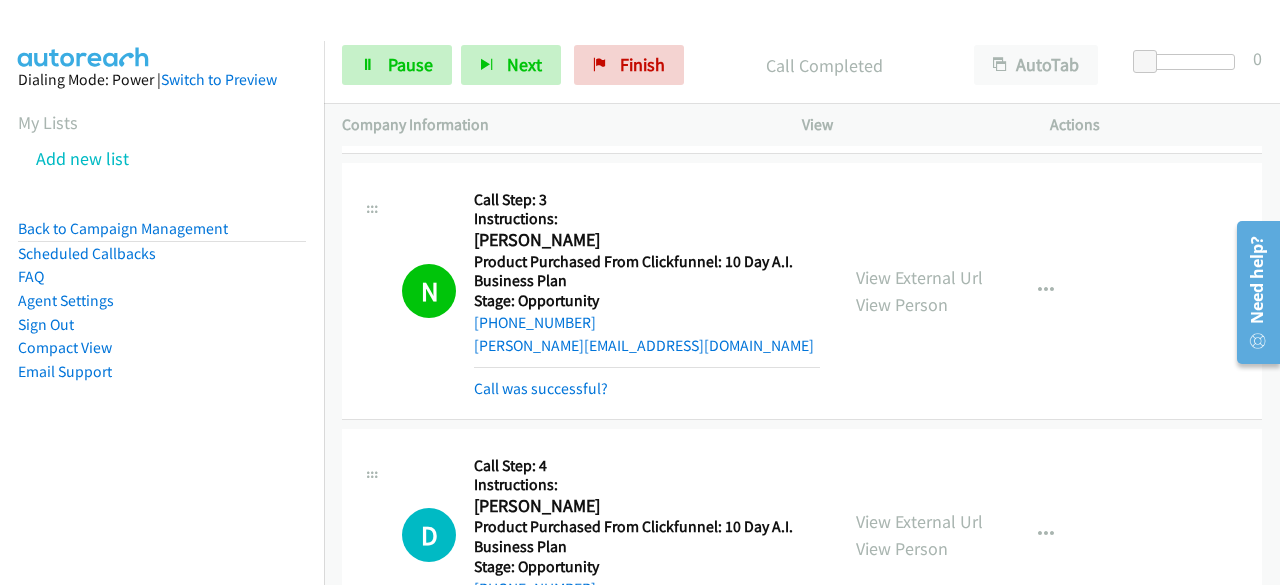 click on "Dialing Mode: Power
|
Switch to Preview
My Lists
Add new list
Back to Campaign Management
Scheduled Callbacks
FAQ
Agent Settings
Sign Out
Compact View
Email Support" at bounding box center (162, 257) 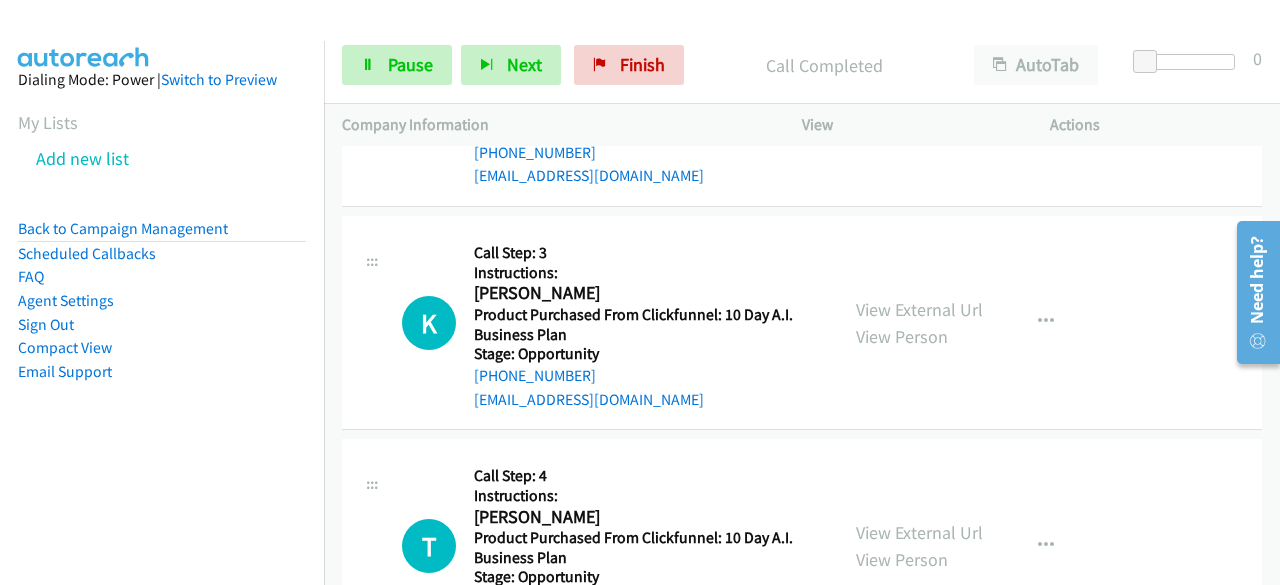 scroll, scrollTop: 3159, scrollLeft: 0, axis: vertical 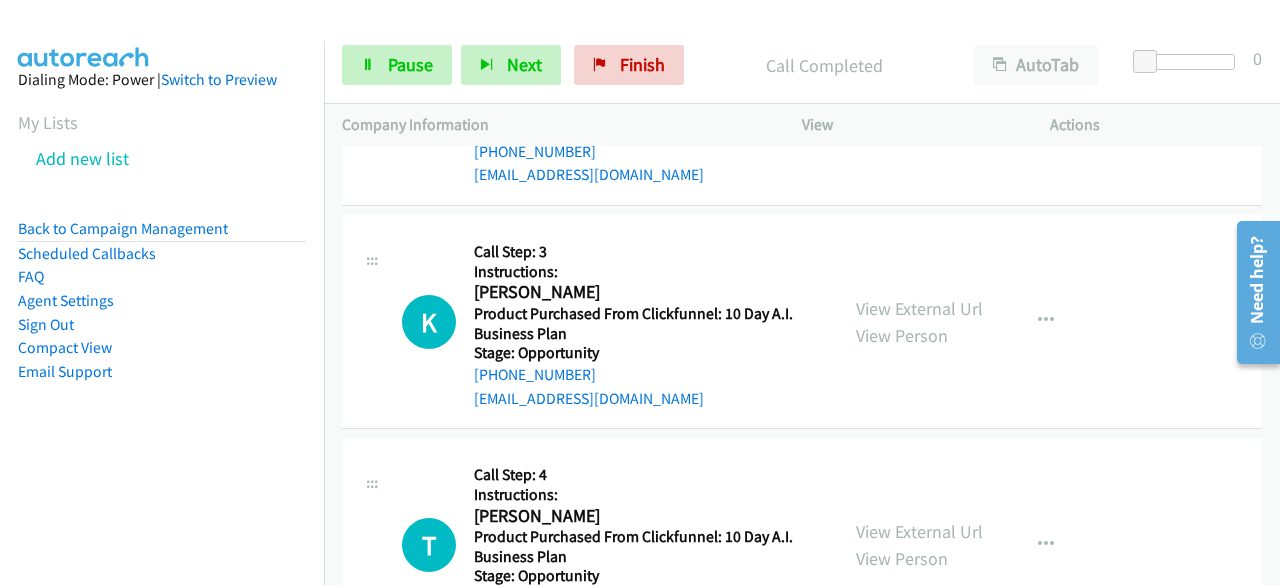 click on "Dialing Mode: Power
|
Switch to Preview
My Lists
Add new list
Back to Campaign Management
Scheduled Callbacks
FAQ
Agent Settings
Sign Out
Compact View
Email Support" at bounding box center (162, 257) 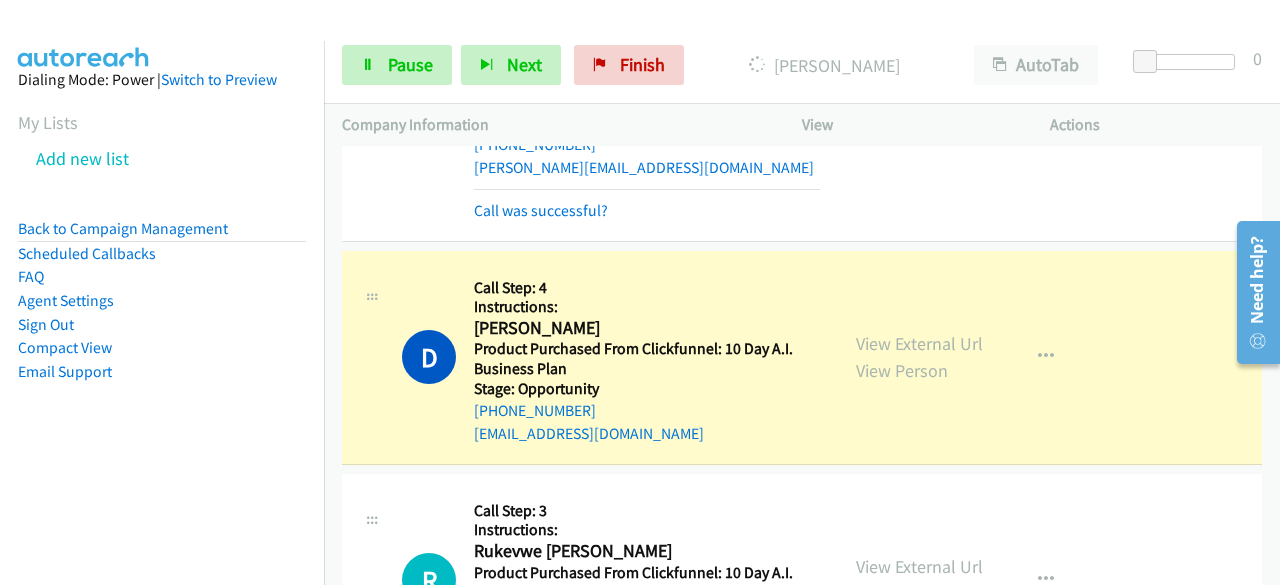 scroll, scrollTop: 2719, scrollLeft: 0, axis: vertical 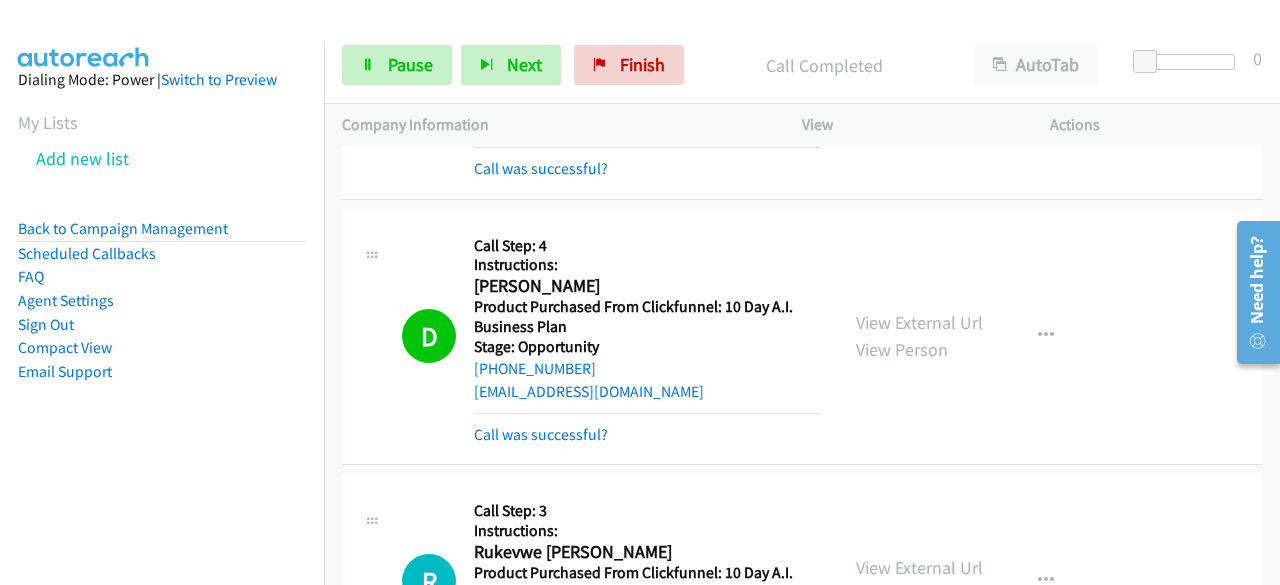 click on "D
Callback Scheduled
Call Step: 4
Instructions:
[PERSON_NAME]
America/New_York
Product Purchased From Clickfunnel: 10 Day A.I. Business Plan
Stage: Opportunity
[PHONE_NUMBER]
[EMAIL_ADDRESS][DOMAIN_NAME]
Call was successful?
View External Url
View Person
View External Url
Email
Schedule/Manage Callback
Skip Call
Add to do not call list" at bounding box center [802, 337] 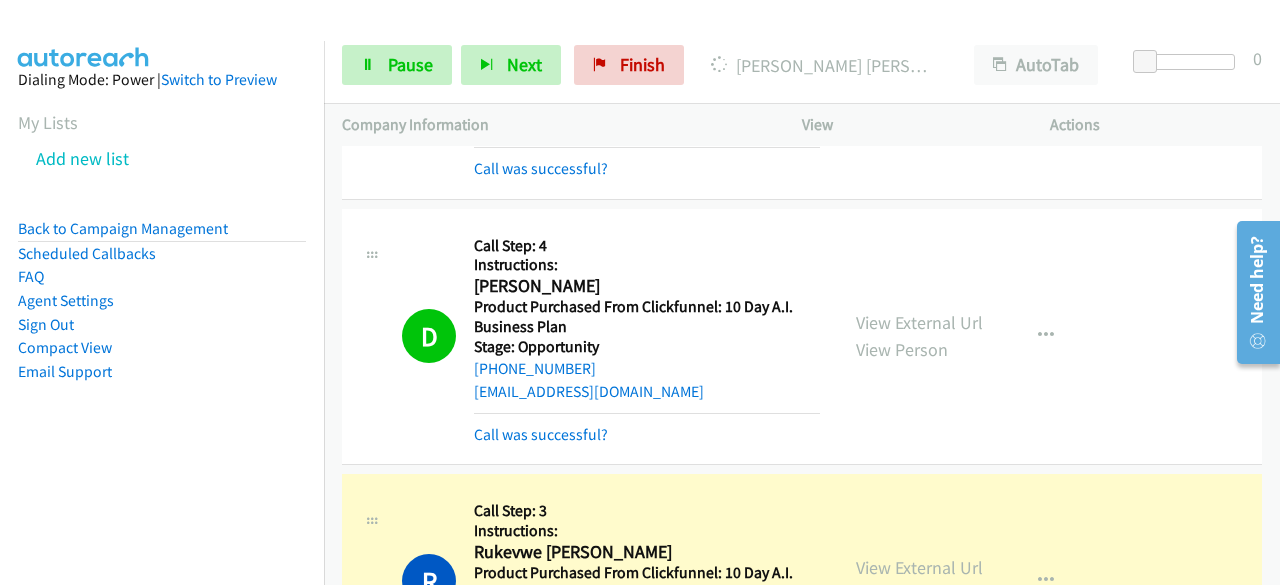 click on "D
Callback Scheduled
Call Step: 4
Instructions:
[PERSON_NAME]
America/New_York
Product Purchased From Clickfunnel: 10 Day A.I. Business Plan
Stage: Opportunity
[PHONE_NUMBER]
[EMAIL_ADDRESS][DOMAIN_NAME]
Call was successful?
View External Url
View Person
View External Url
Email
Schedule/Manage Callback
Skip Call
Add to do not call list" at bounding box center [802, 337] 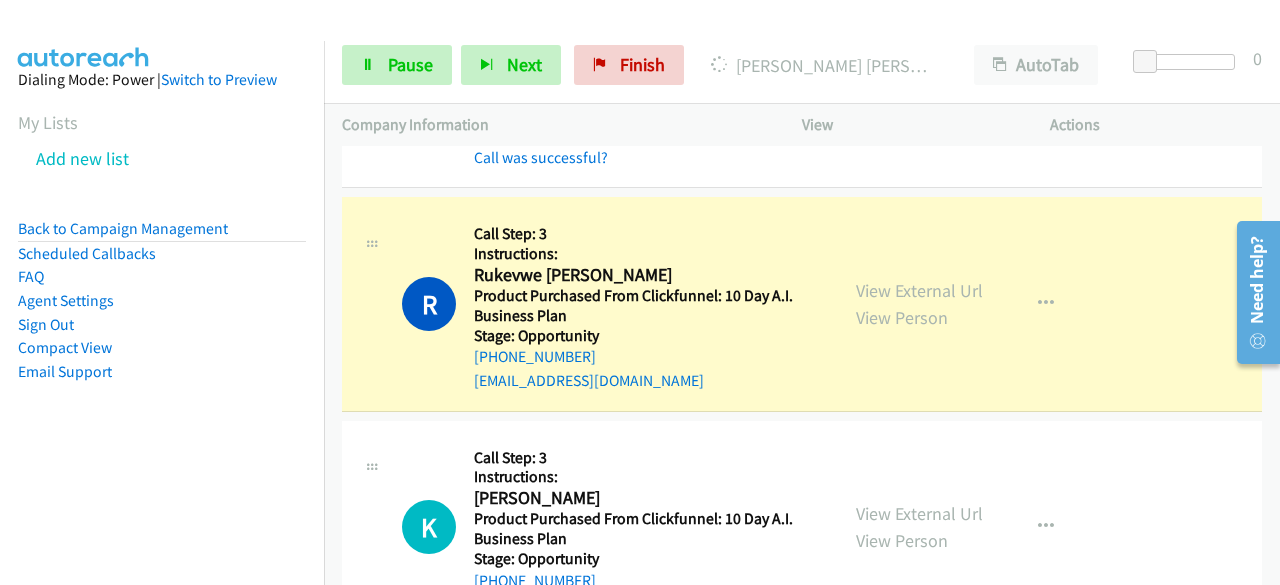 scroll, scrollTop: 2996, scrollLeft: 0, axis: vertical 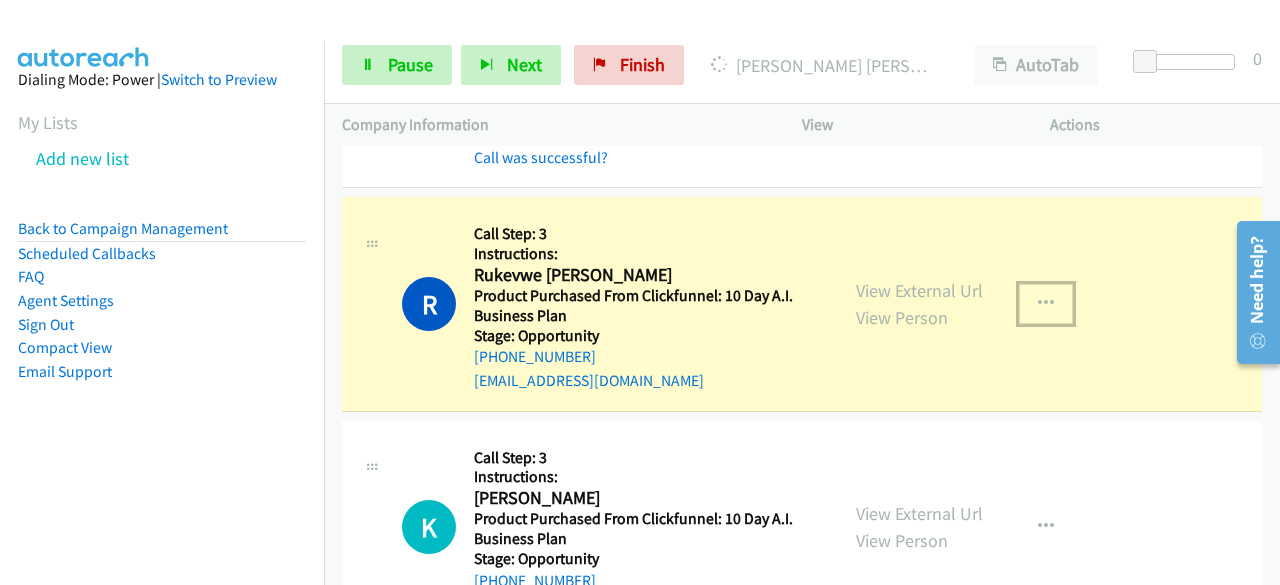click at bounding box center (1046, 304) 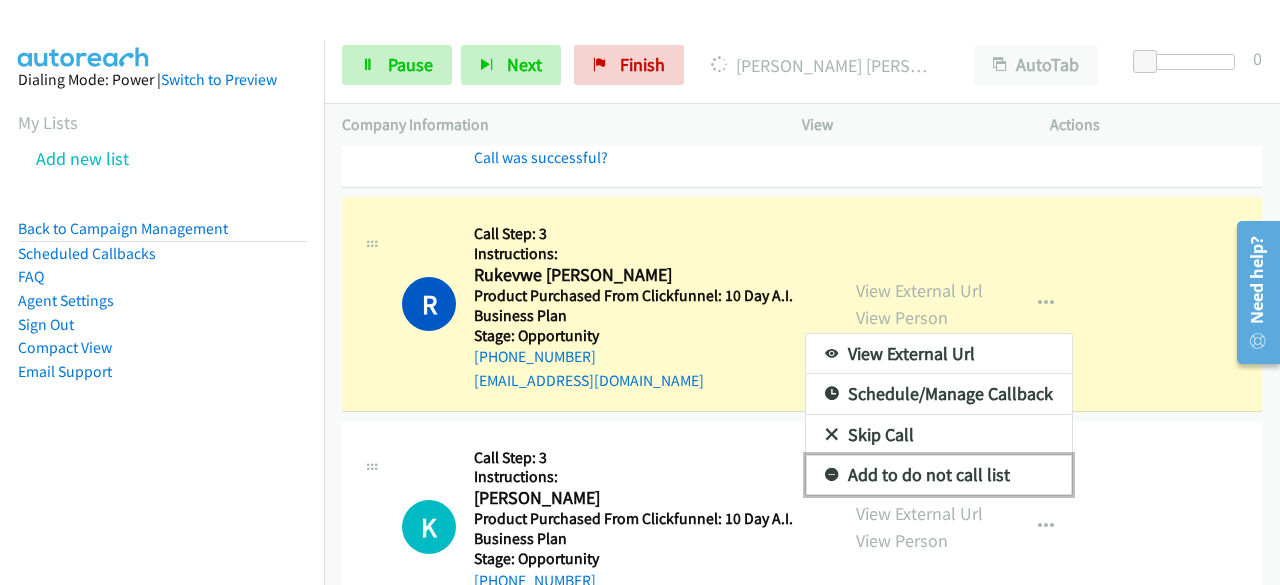 click on "Add to do not call list" at bounding box center [939, 475] 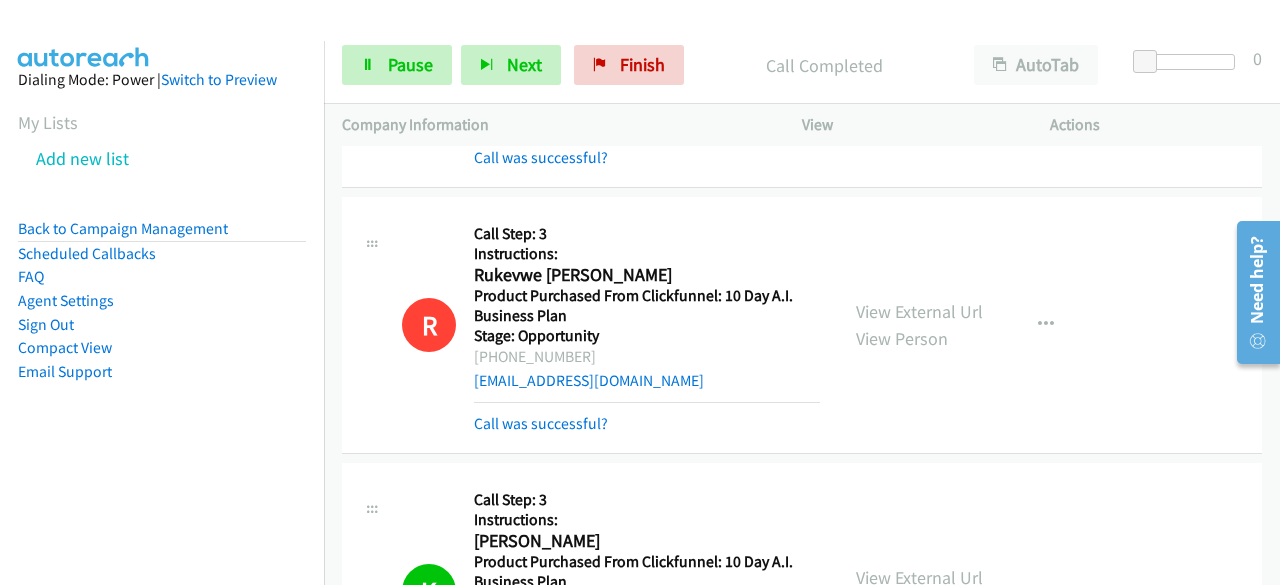 click on "Dialing Mode: Power
|
Switch to Preview
My Lists
Add new list
Back to Campaign Management
Scheduled Callbacks
FAQ
Agent Settings
Sign Out
Compact View
Email Support" at bounding box center (162, 333) 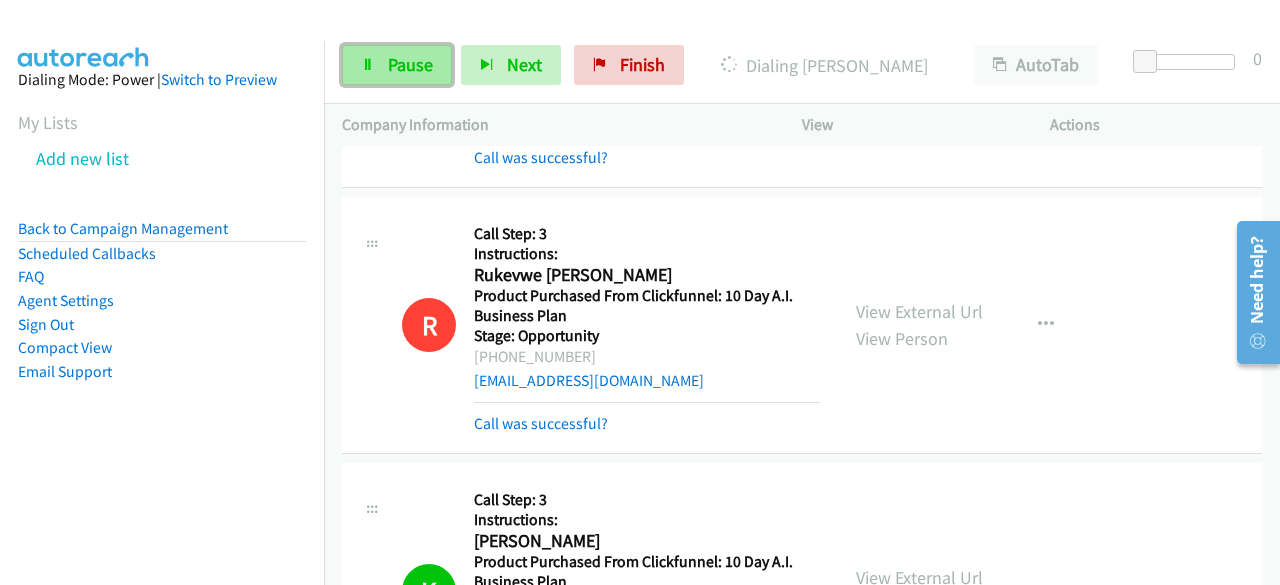 click on "Pause" at bounding box center [397, 65] 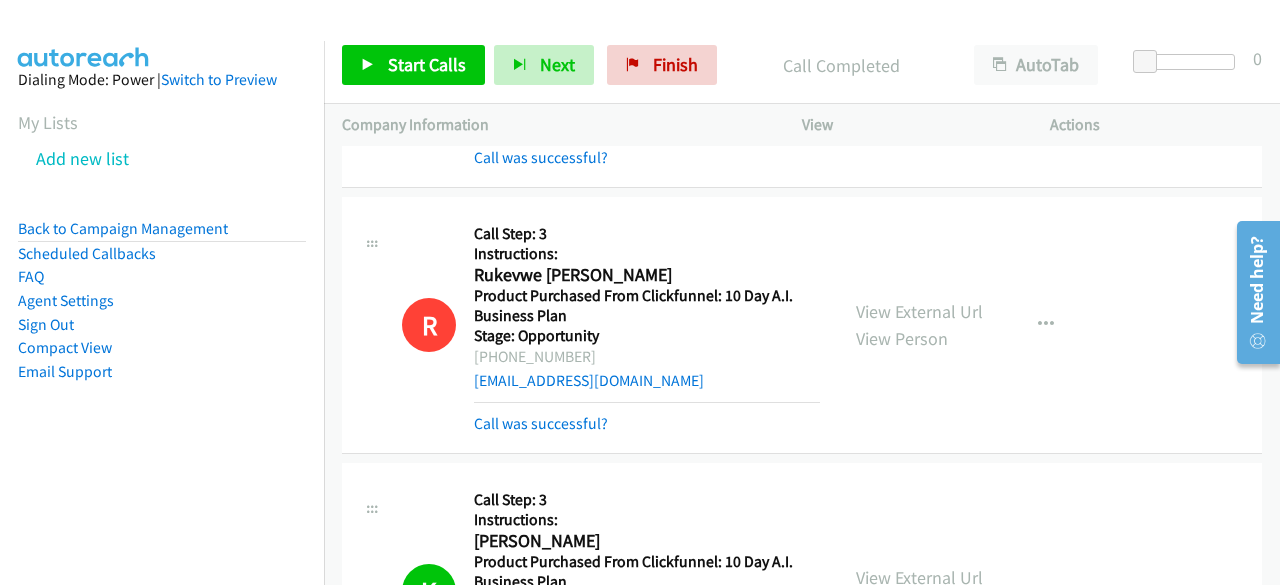 click on "Dialing Mode: Power
|
Switch to Preview
My Lists
Add new list
Back to Campaign Management
Scheduled Callbacks
FAQ
Agent Settings
Sign Out
Compact View
Email Support" at bounding box center [162, 257] 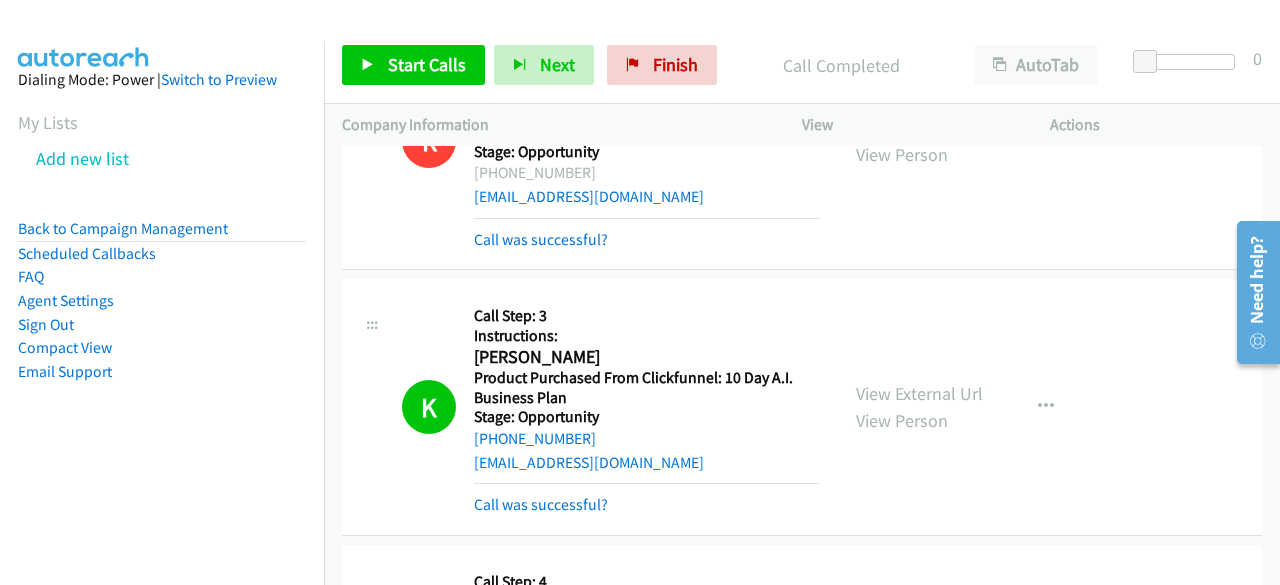 scroll, scrollTop: 3182, scrollLeft: 0, axis: vertical 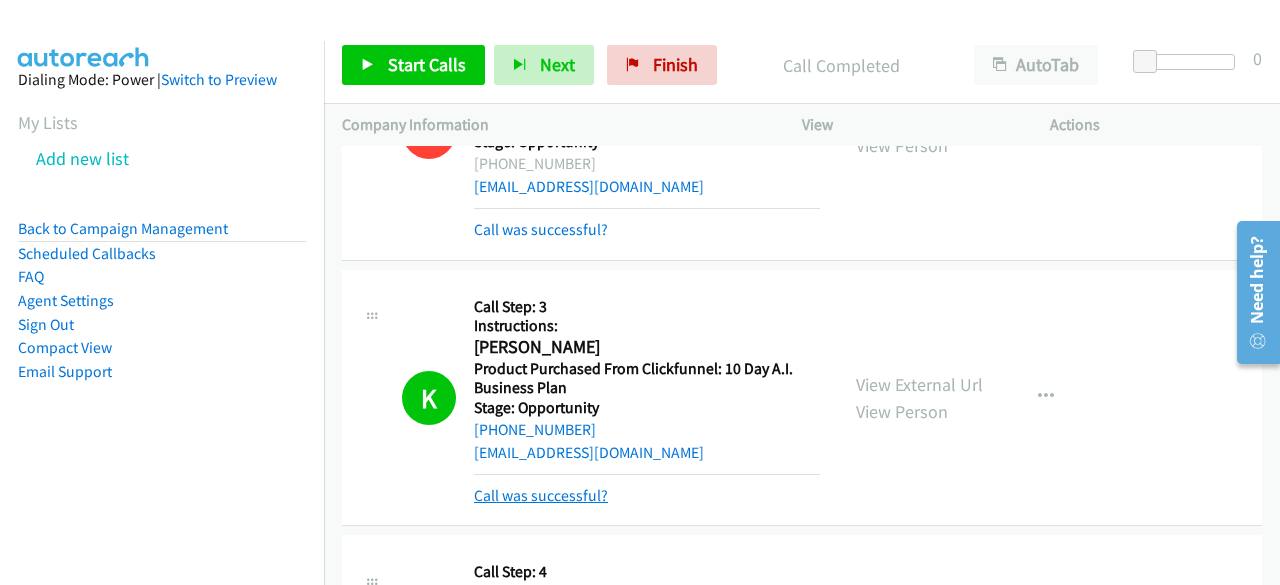 click on "Call was successful?" at bounding box center (541, 495) 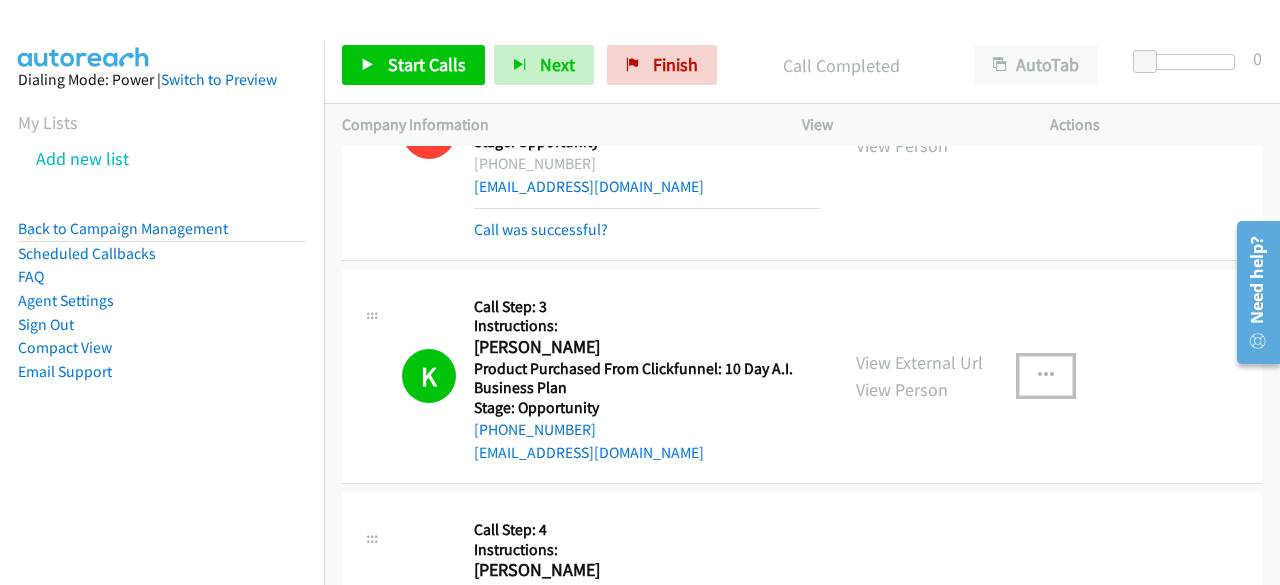 click at bounding box center [1046, 376] 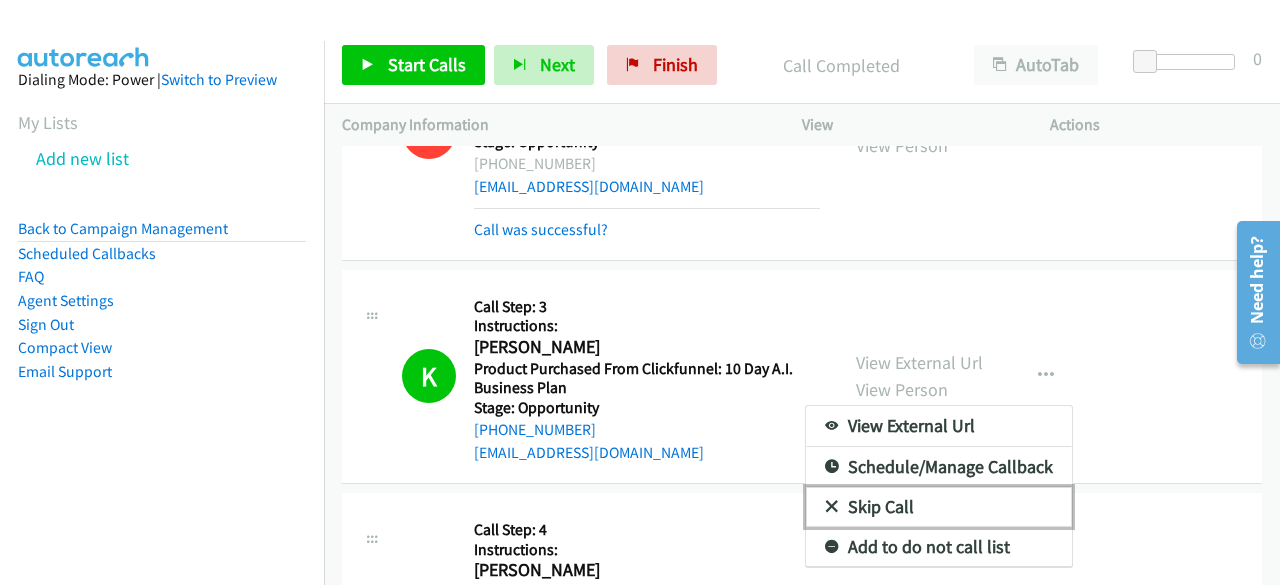 click on "Skip Call" at bounding box center (939, 507) 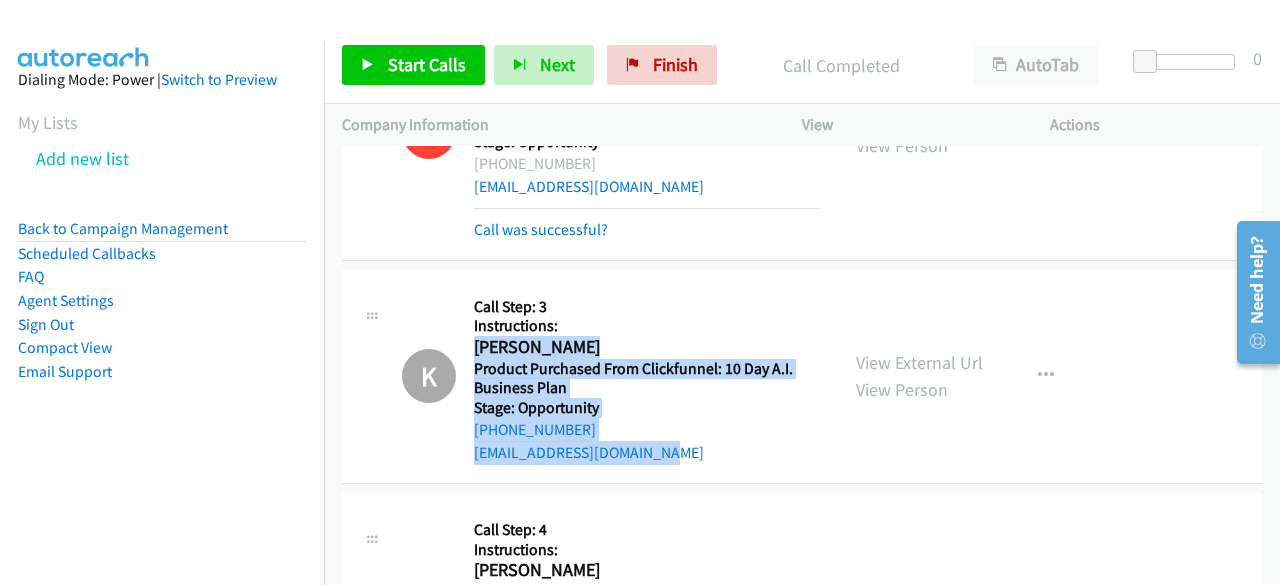 drag, startPoint x: 679, startPoint y: 425, endPoint x: 475, endPoint y: 320, distance: 229.43626 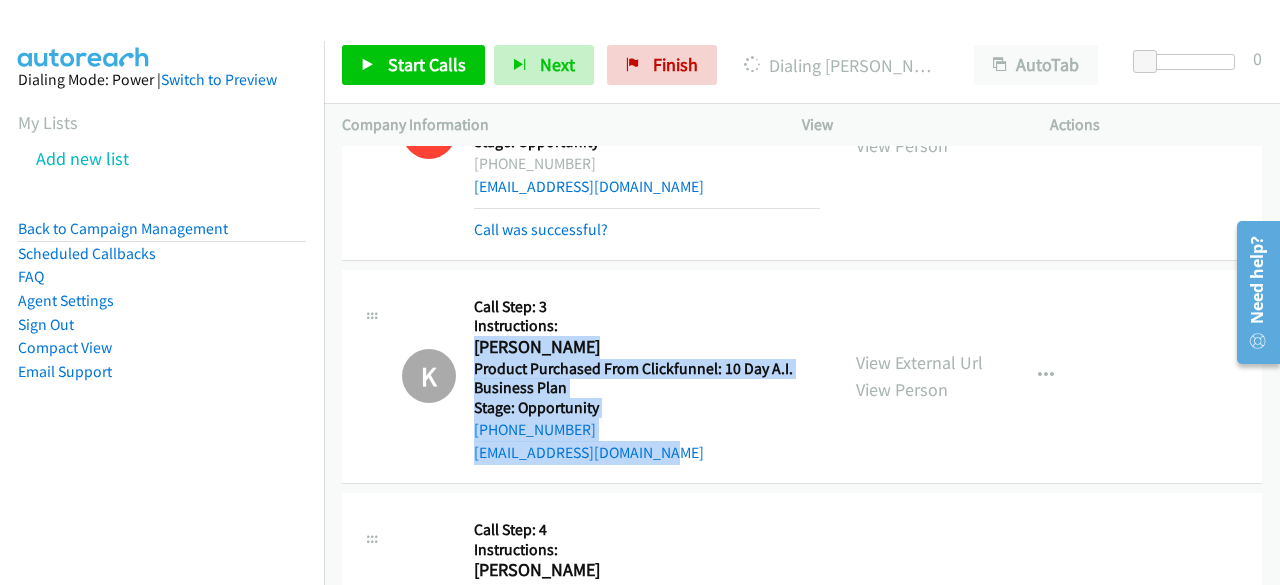 click at bounding box center (84, 35) 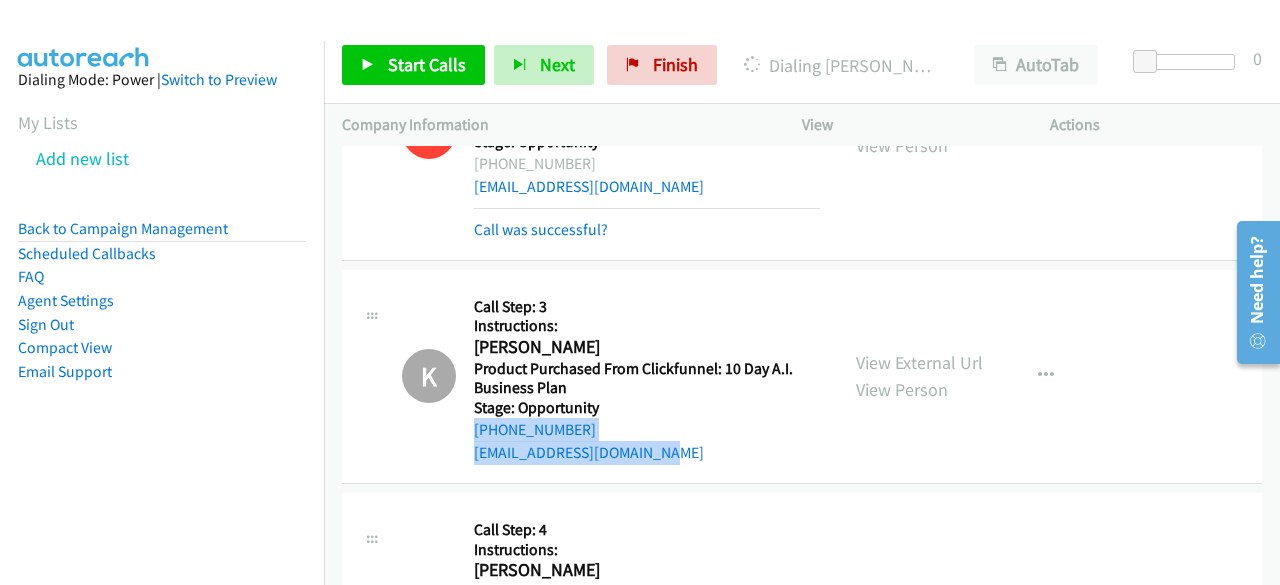 drag, startPoint x: 664, startPoint y: 422, endPoint x: 472, endPoint y: 399, distance: 193.3727 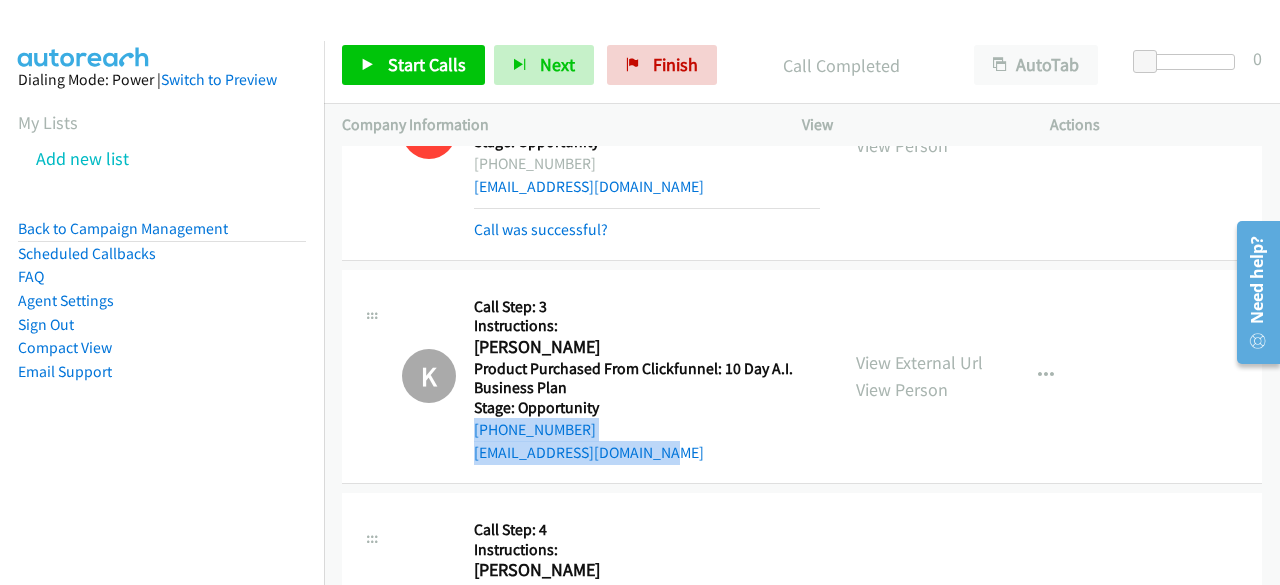 click on "[PHONE_NUMBER]" at bounding box center [647, 430] 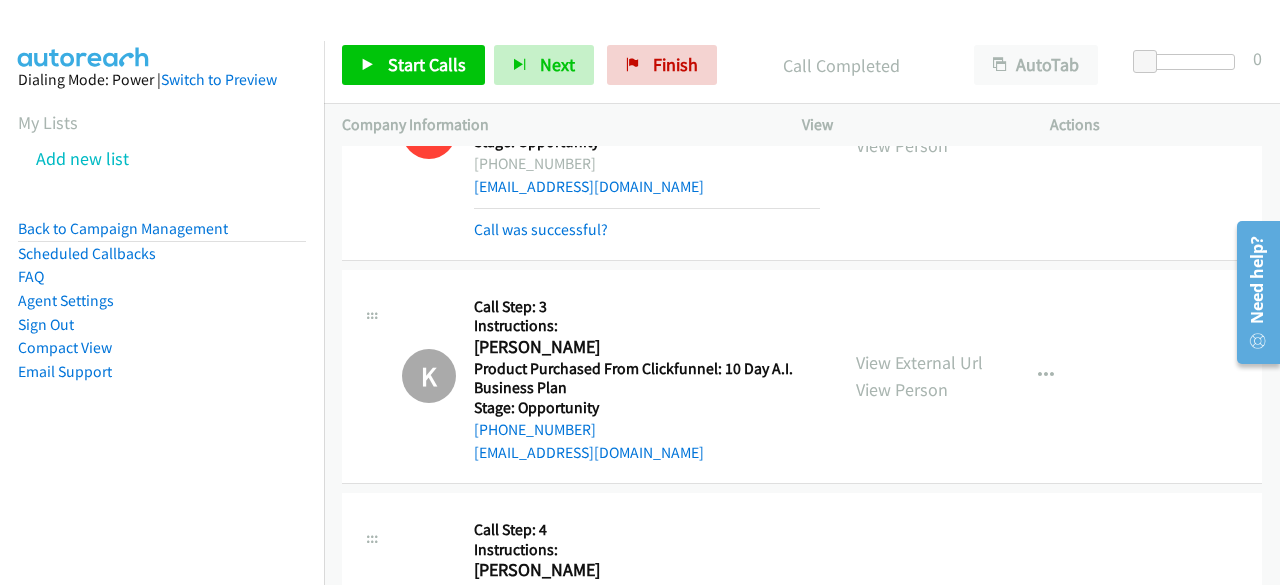 click on "K
Callback Scheduled
Call Step: 3
Instructions:
[PERSON_NAME]
America/Los_Angeles
Product Purchased From Clickfunnel: 10 Day A.I. Business Plan
Stage: Opportunity
[PHONE_NUMBER]
[EMAIL_ADDRESS][DOMAIN_NAME]
Call was successful?
View External Url
View Person
View External Url
Email
Schedule/Manage Callback
Skip Call
Add to do not call list" at bounding box center (802, 377) 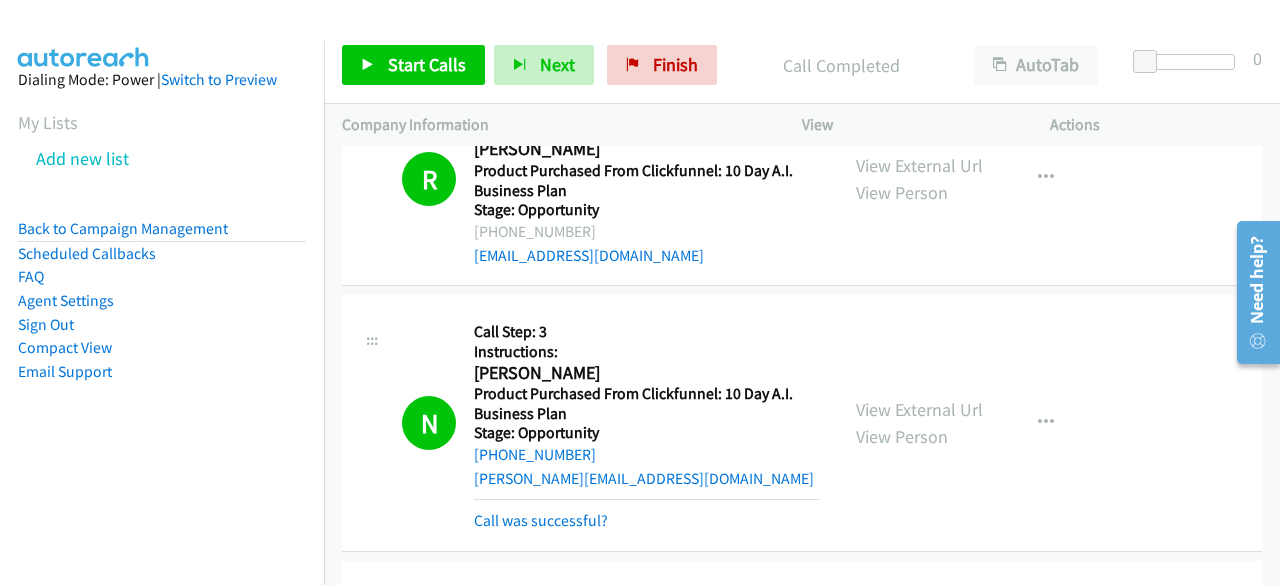 scroll, scrollTop: 1800, scrollLeft: 0, axis: vertical 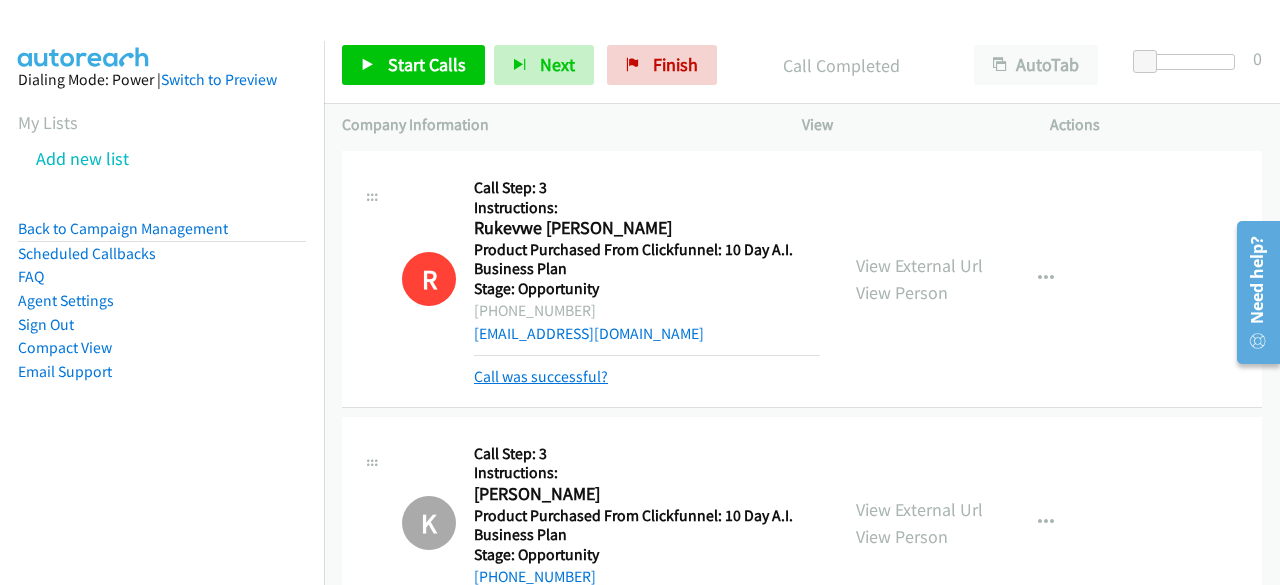 click on "Call was successful?" at bounding box center [541, 376] 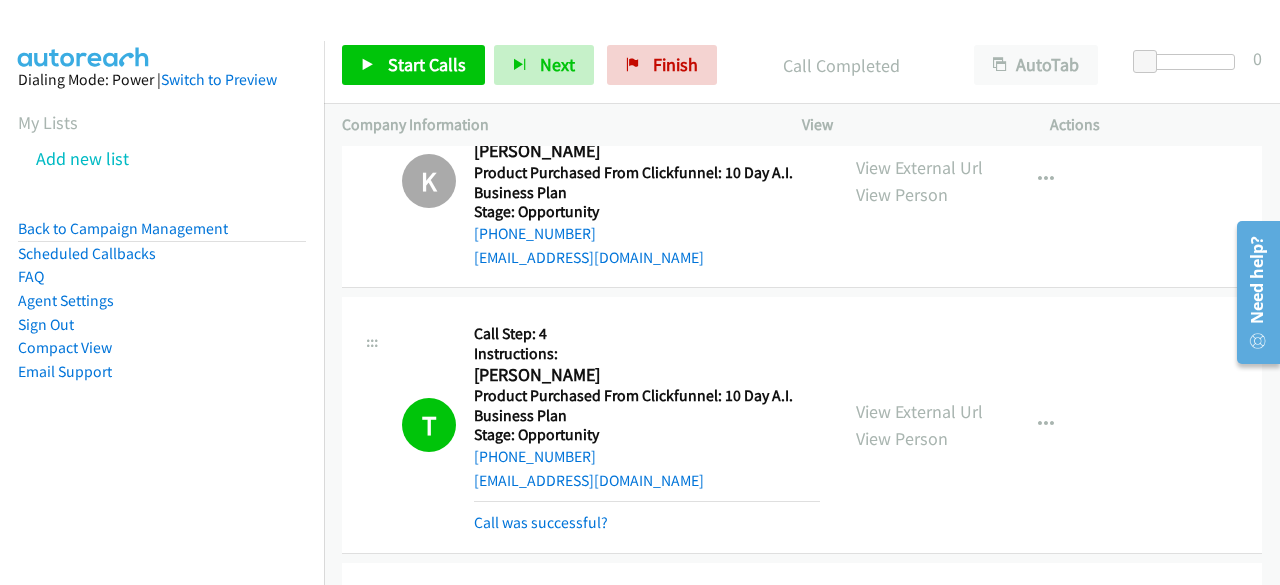 scroll, scrollTop: 2900, scrollLeft: 0, axis: vertical 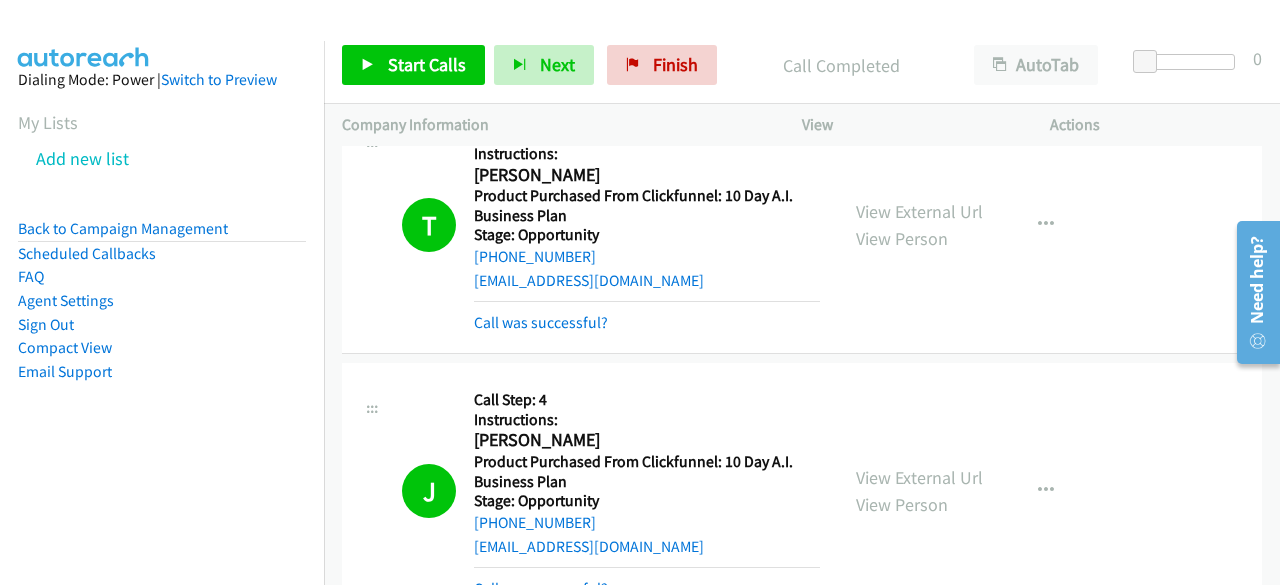 click on "Call was successful?" at bounding box center (512, -100) 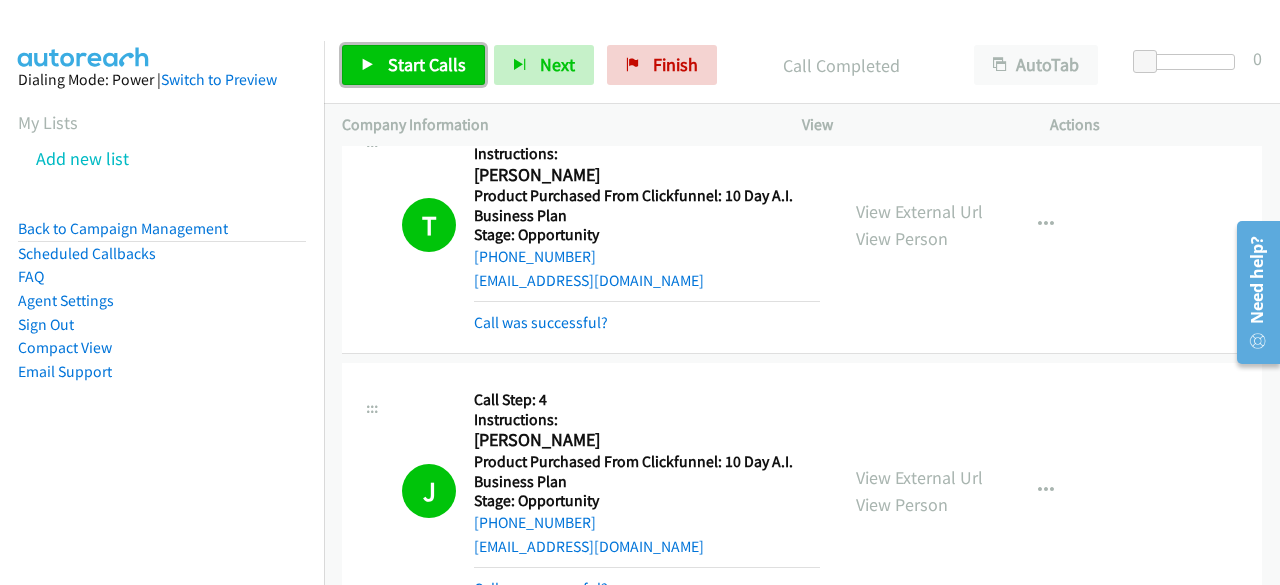 click on "Start Calls" at bounding box center (427, 64) 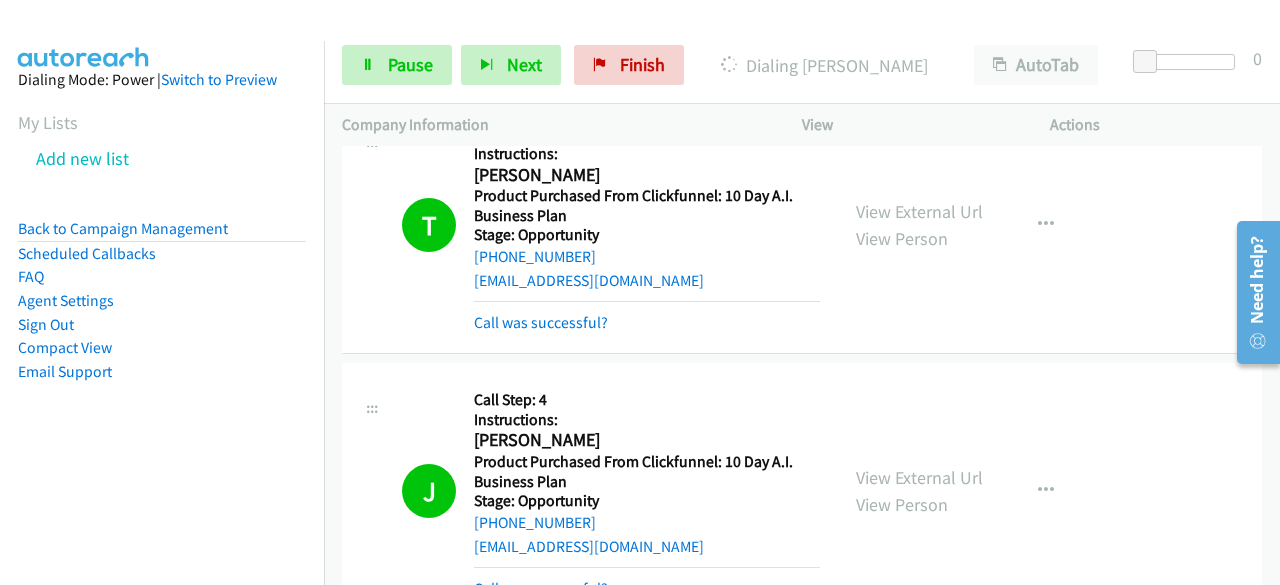 click on "Dialing Mode: Power
|
Switch to Preview
My Lists
Add new list
Back to Campaign Management
Scheduled Callbacks
FAQ
Agent Settings
Sign Out
Compact View
Email Support" at bounding box center [162, 257] 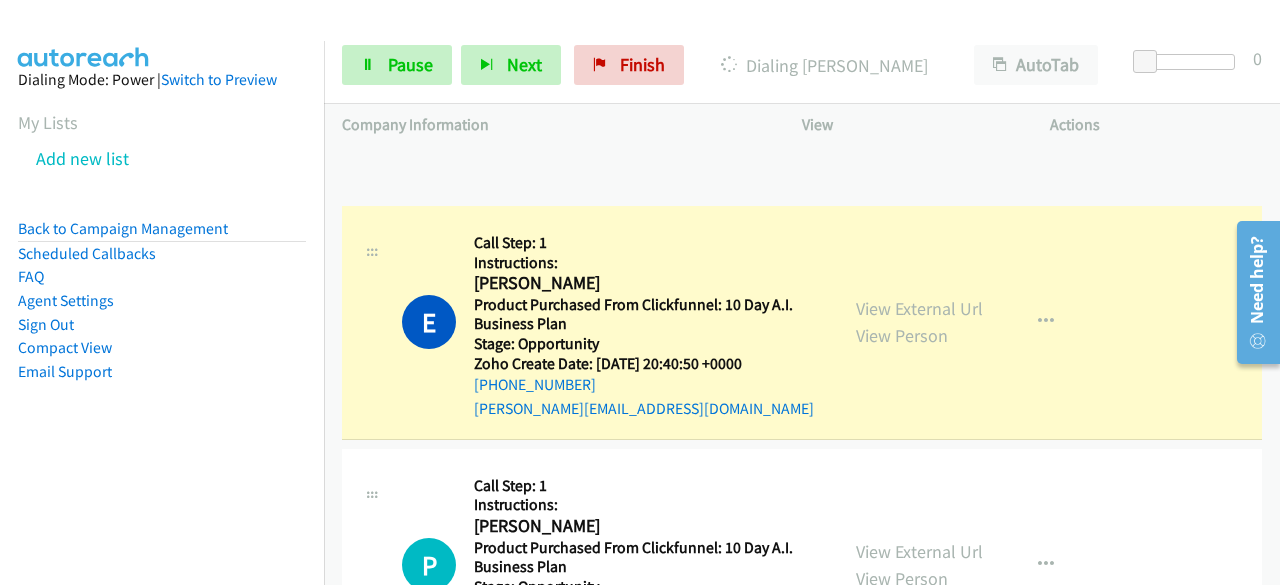 scroll, scrollTop: 4083, scrollLeft: 0, axis: vertical 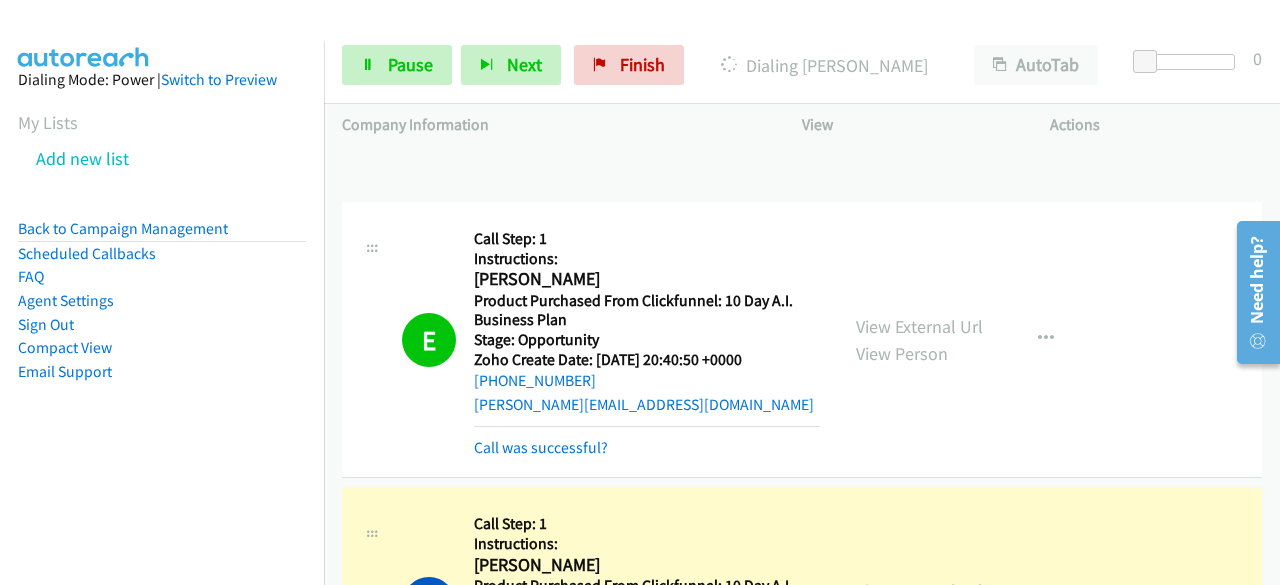click on "Dialing Mode: Power
|
Switch to Preview
My Lists
Add new list
Back to Campaign Management
Scheduled Callbacks
FAQ
Agent Settings
Sign Out
Compact View
Email Support" at bounding box center (162, 257) 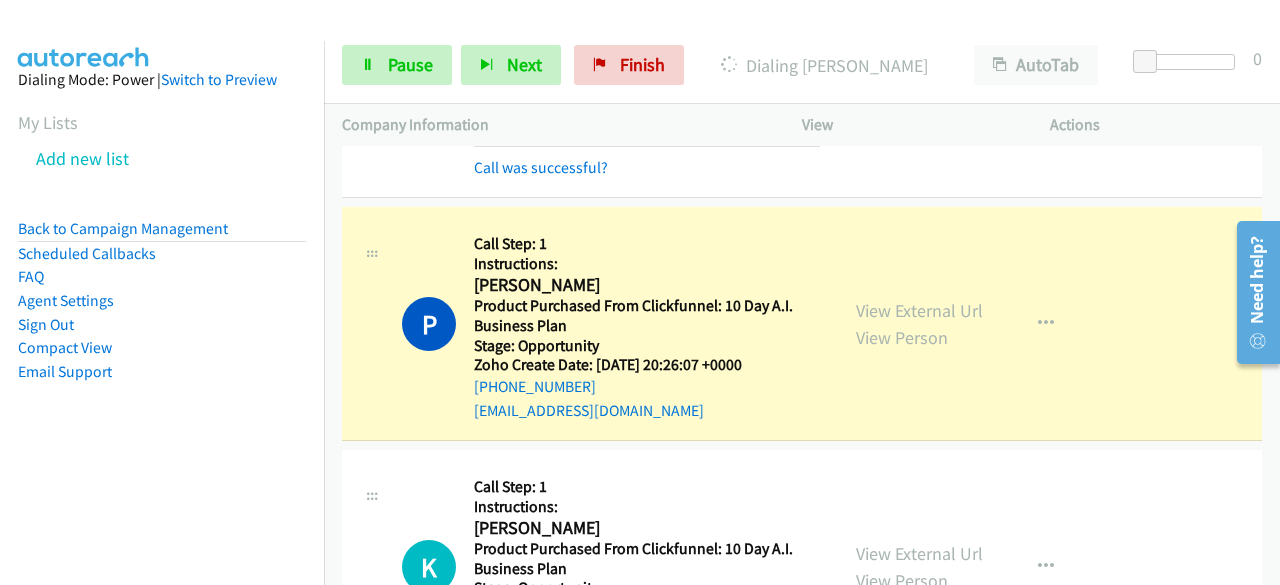 scroll, scrollTop: 4353, scrollLeft: 0, axis: vertical 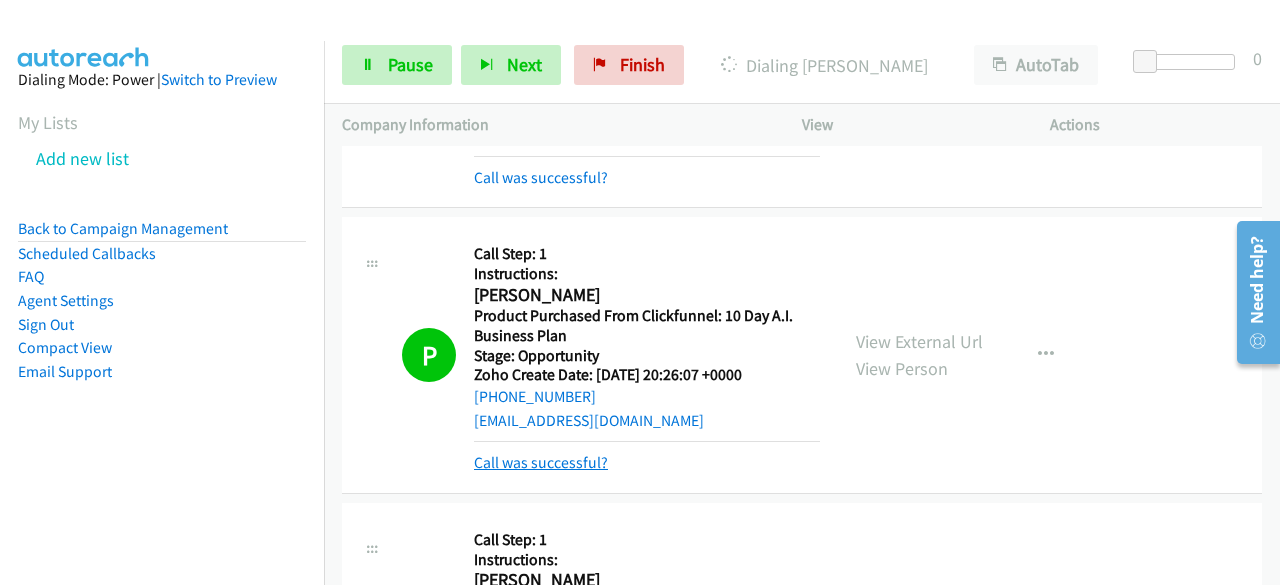 click on "Call was successful?" at bounding box center (541, 462) 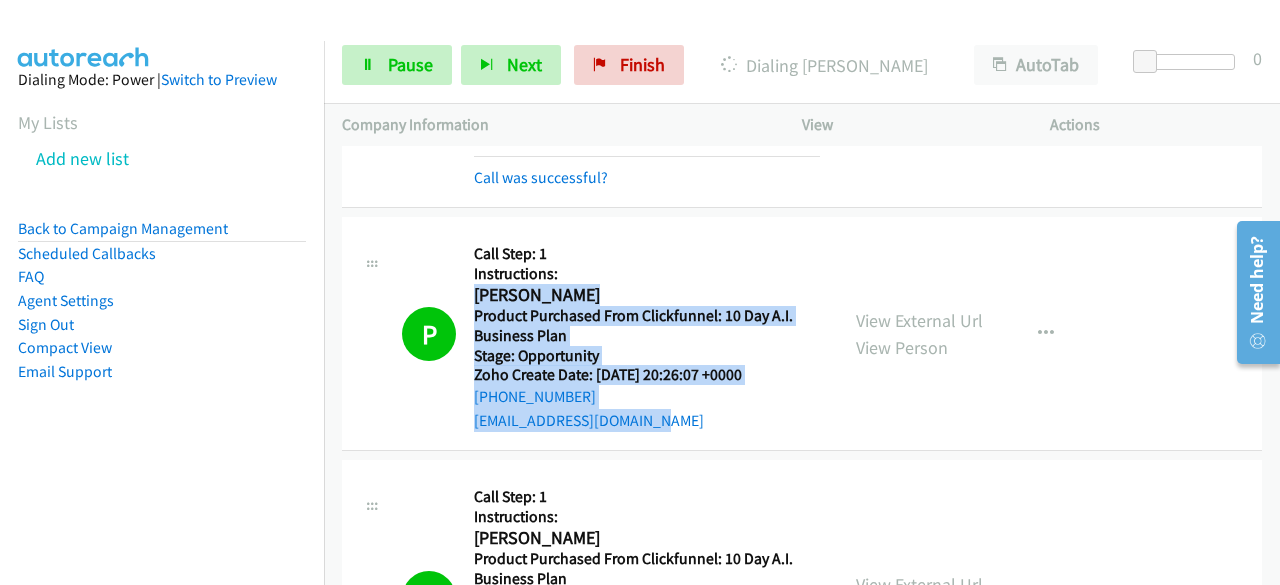 drag, startPoint x: 681, startPoint y: 388, endPoint x: 468, endPoint y: 257, distance: 250.06 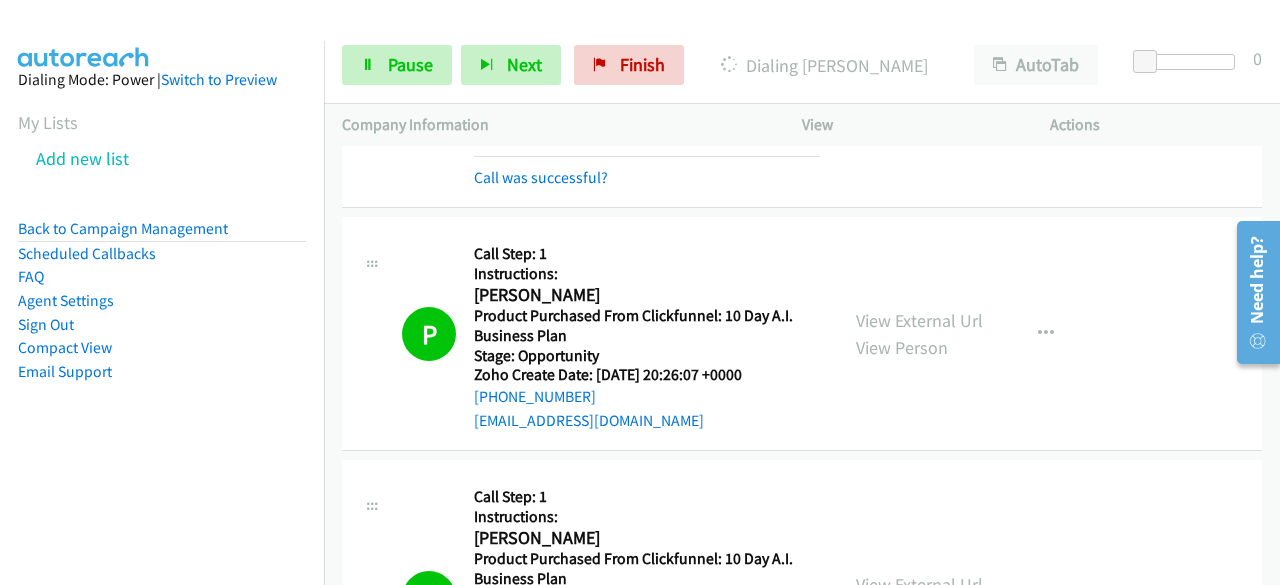click on "P
Callback Scheduled
Call Step: 1
Instructions:
[PERSON_NAME]
America/[GEOGRAPHIC_DATA]
Product Purchased From Clickfunnel: 10 Day A.I. Business Plan
Stage: Opportunity
Zoho Create Date: [DATE] 20:26:07 +0000
[PHONE_NUMBER]
[EMAIL_ADDRESS][DOMAIN_NAME]
Call was successful?
View External Url
View Person
View External Url
Email
Schedule/Manage Callback
Skip Call
Add to do not call list" at bounding box center [802, 334] 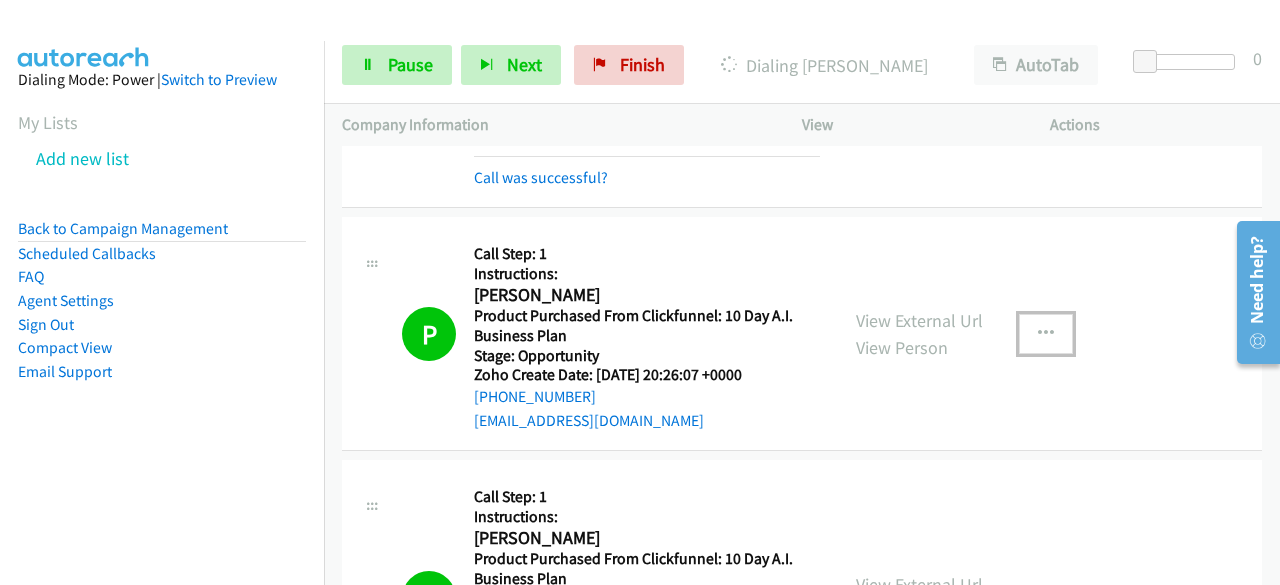 click at bounding box center [1046, 334] 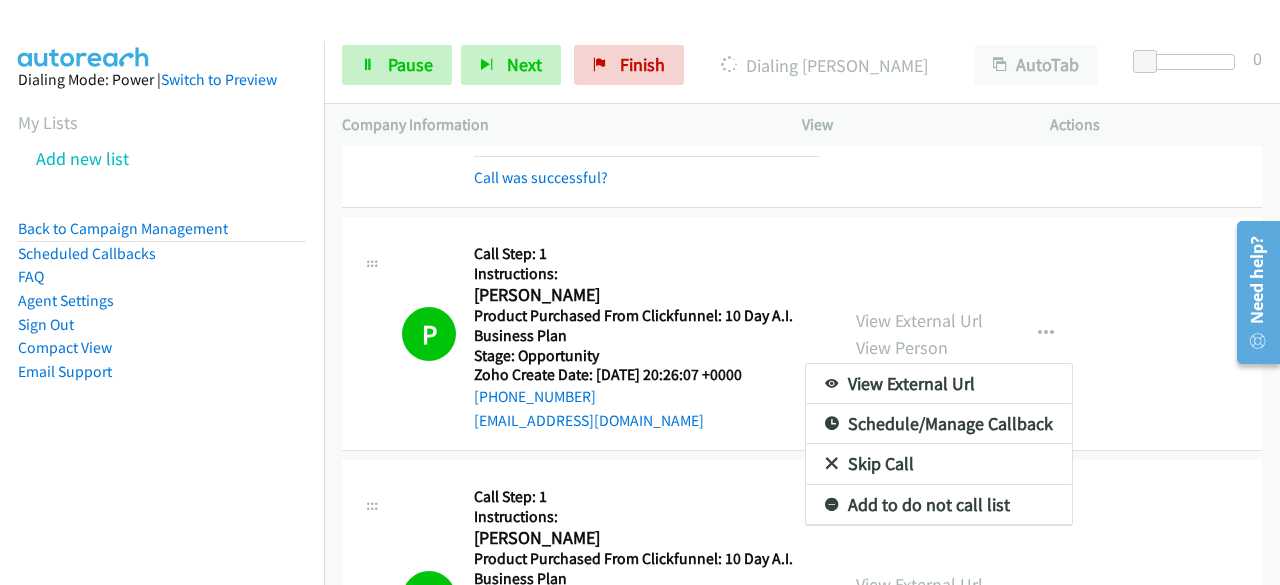 click at bounding box center [640, 292] 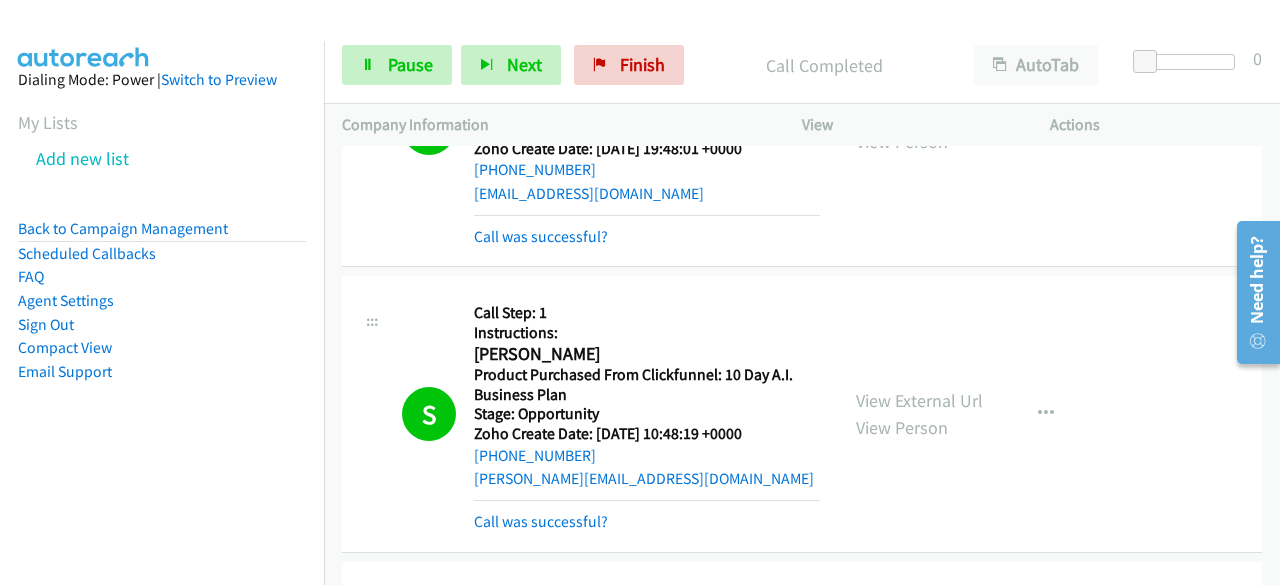 scroll, scrollTop: 5153, scrollLeft: 0, axis: vertical 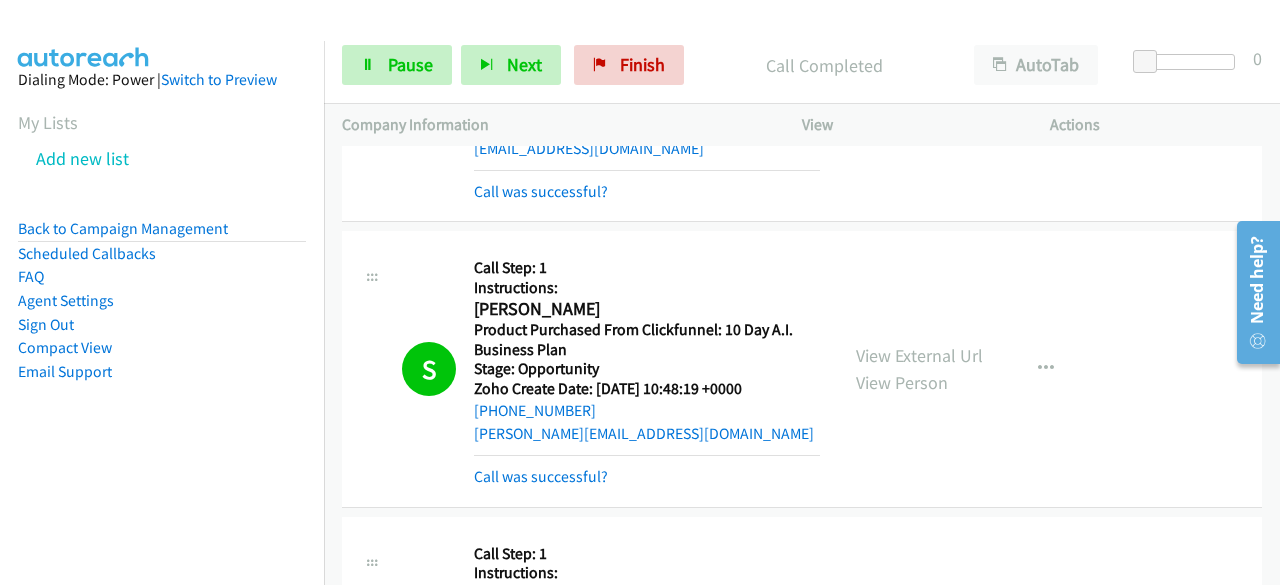 click at bounding box center [1046, 369] 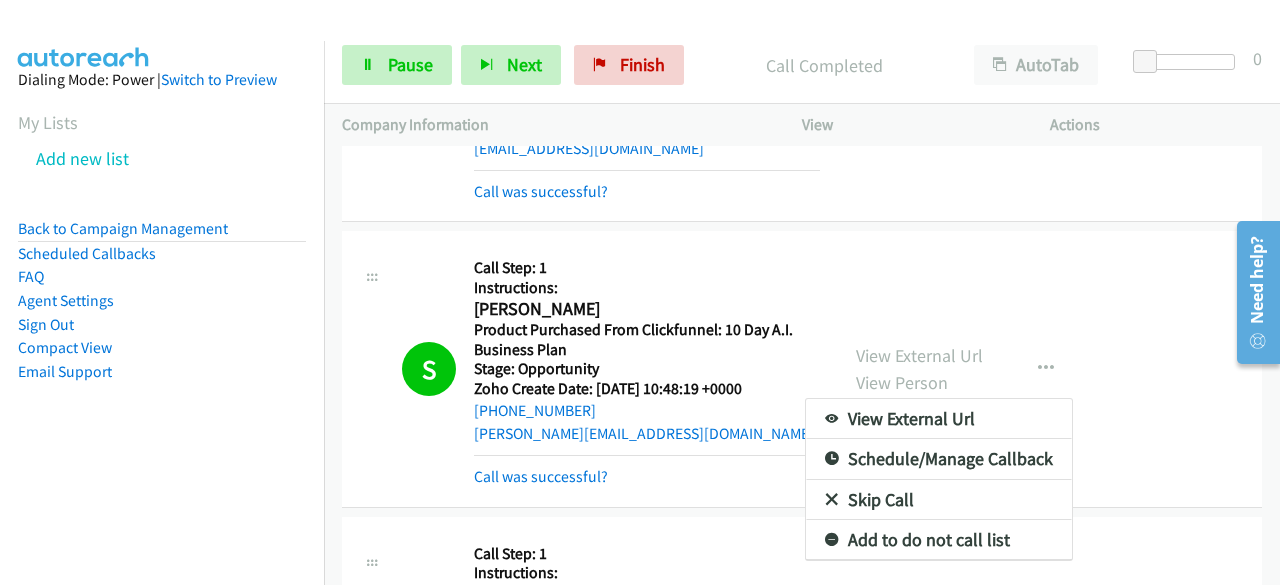 click at bounding box center (640, 292) 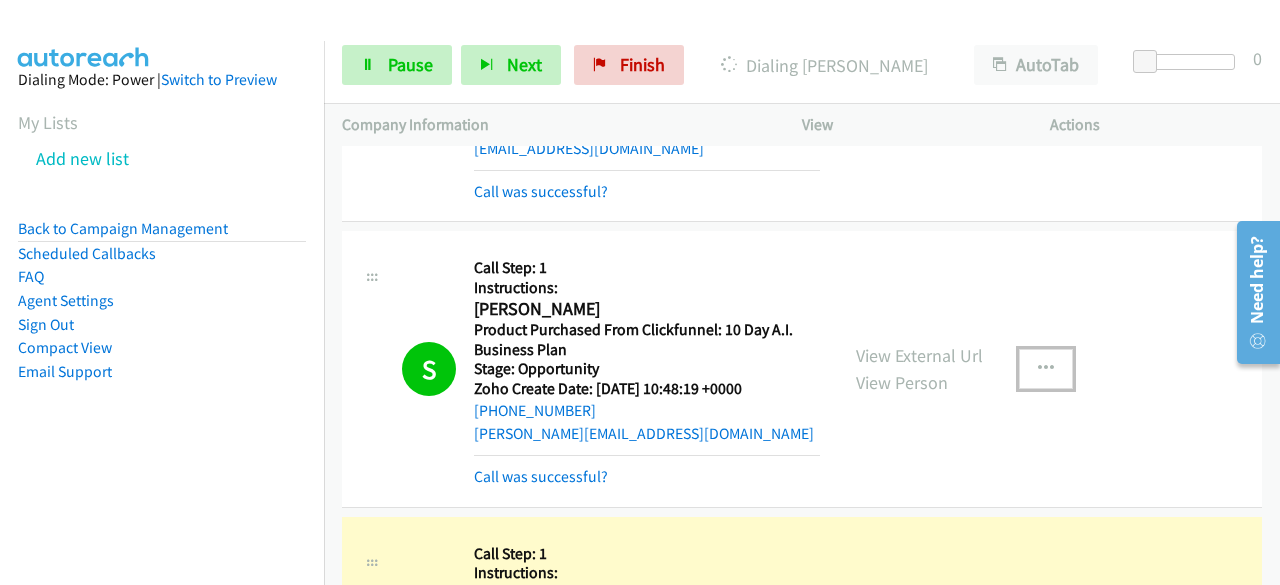 click at bounding box center [1046, 369] 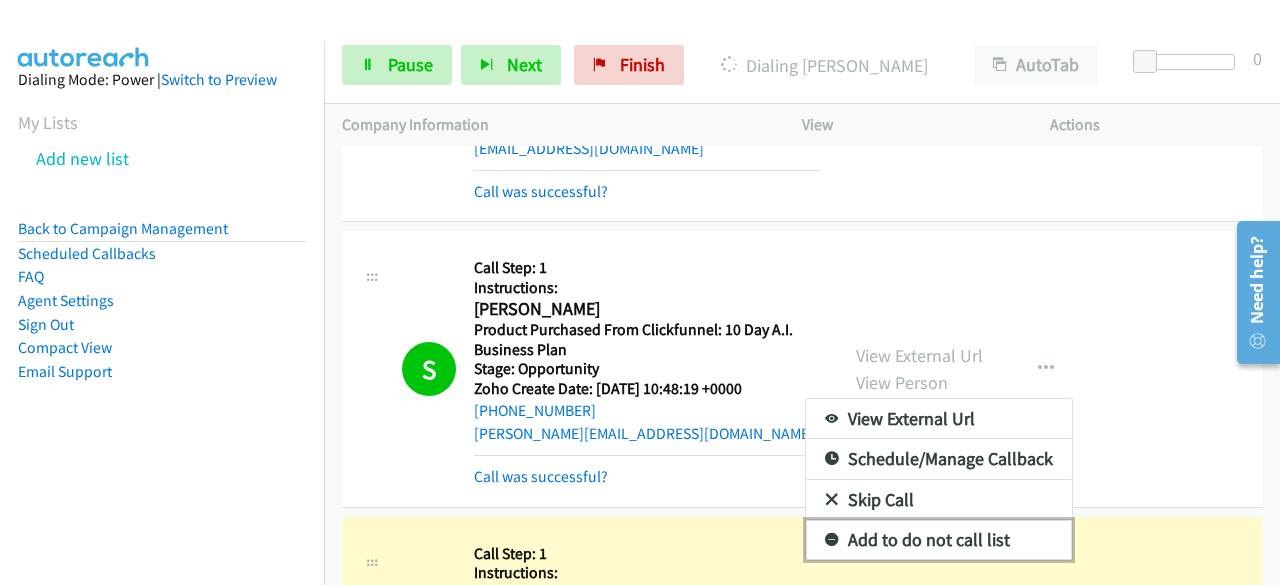 click on "Add to do not call list" at bounding box center (939, 540) 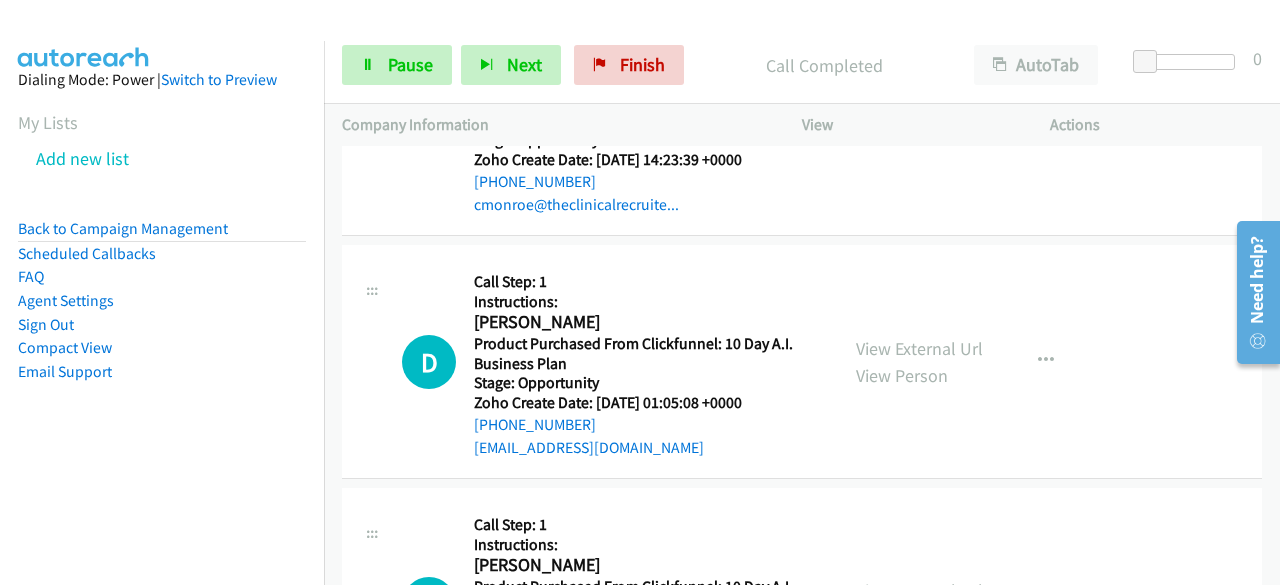 scroll, scrollTop: 5995, scrollLeft: 0, axis: vertical 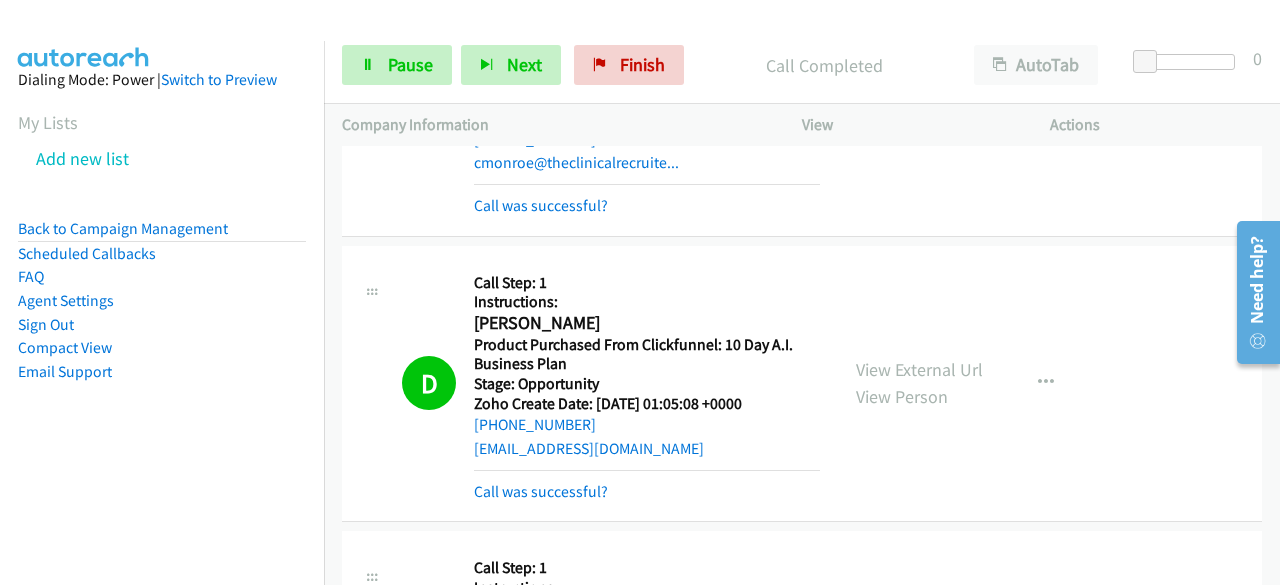click on "Actions" at bounding box center (1156, 125) 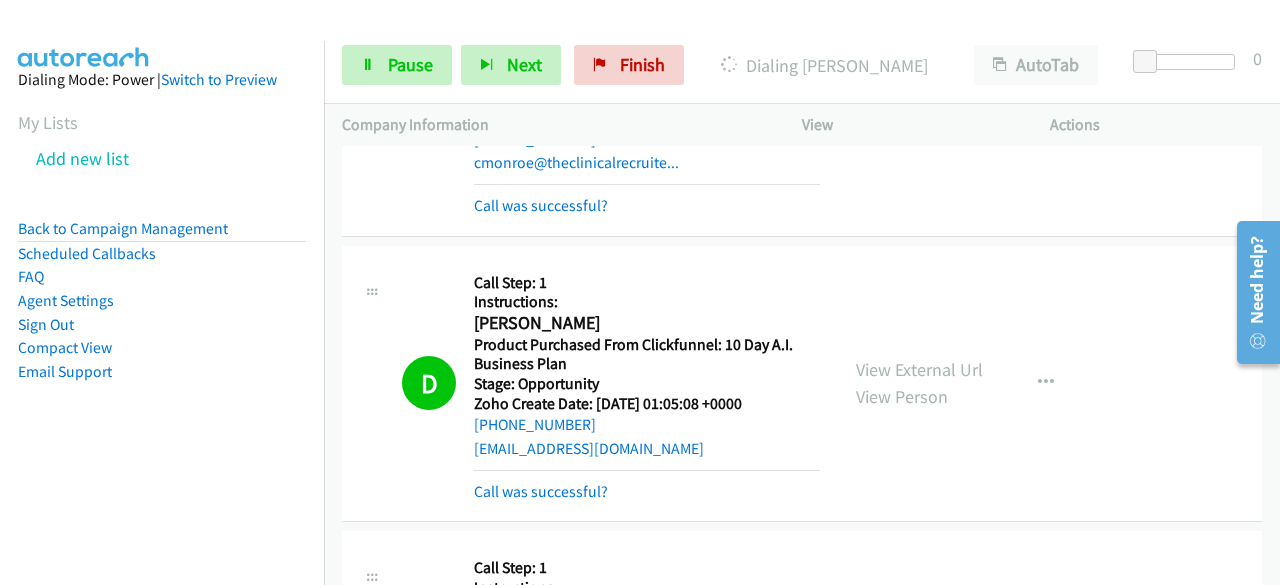 click at bounding box center (84, 35) 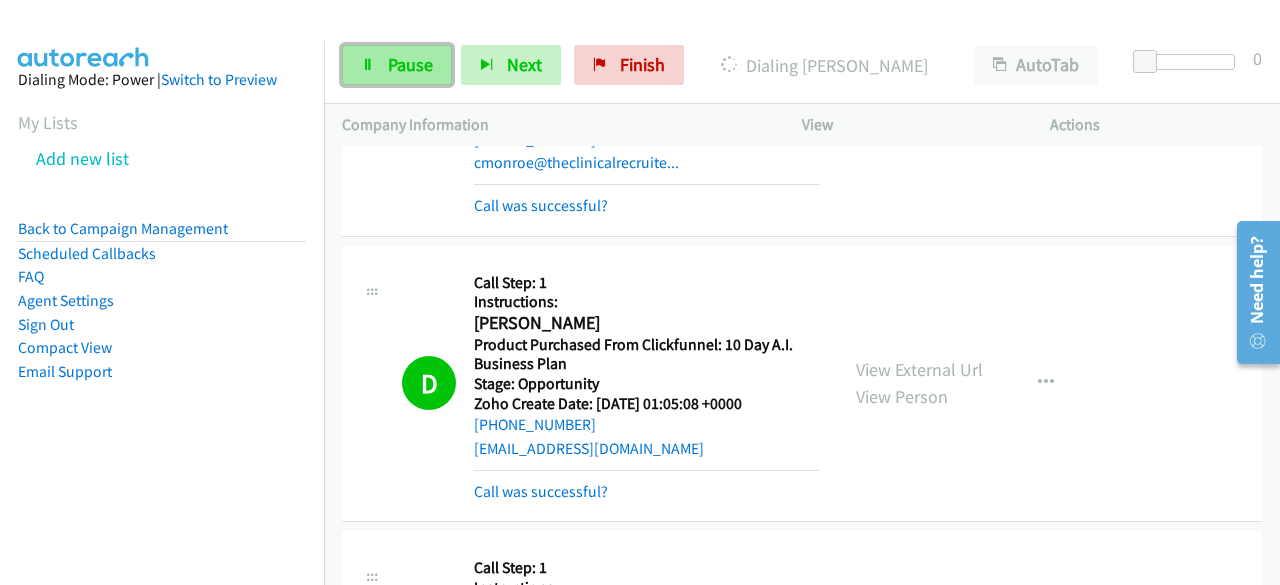click on "Pause" at bounding box center (410, 64) 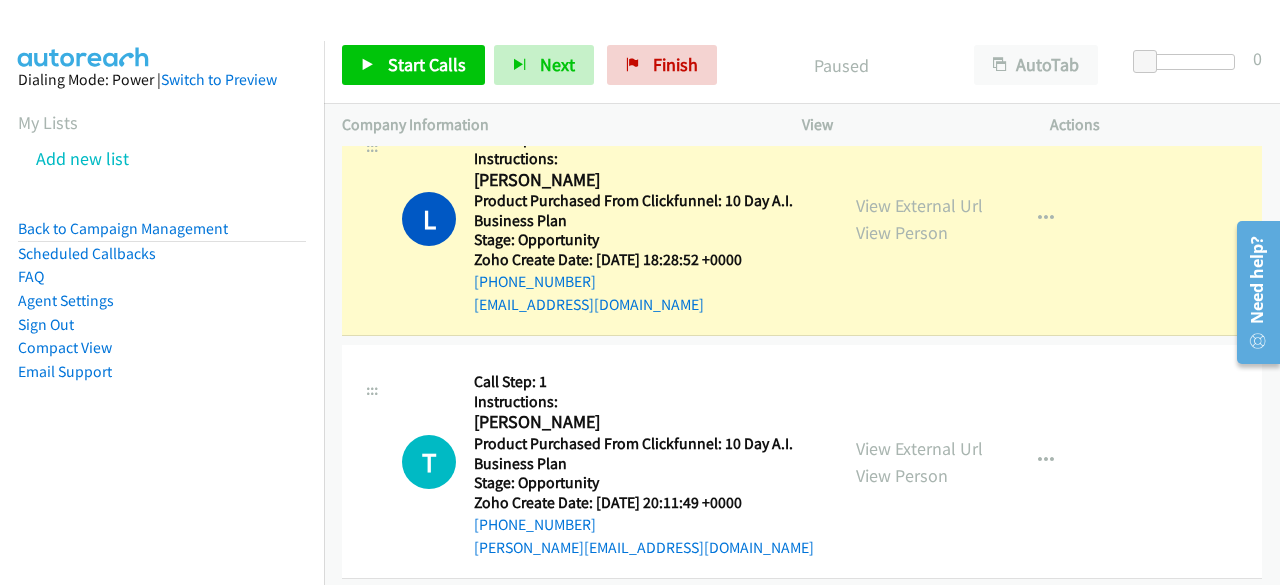 scroll, scrollTop: 6795, scrollLeft: 0, axis: vertical 